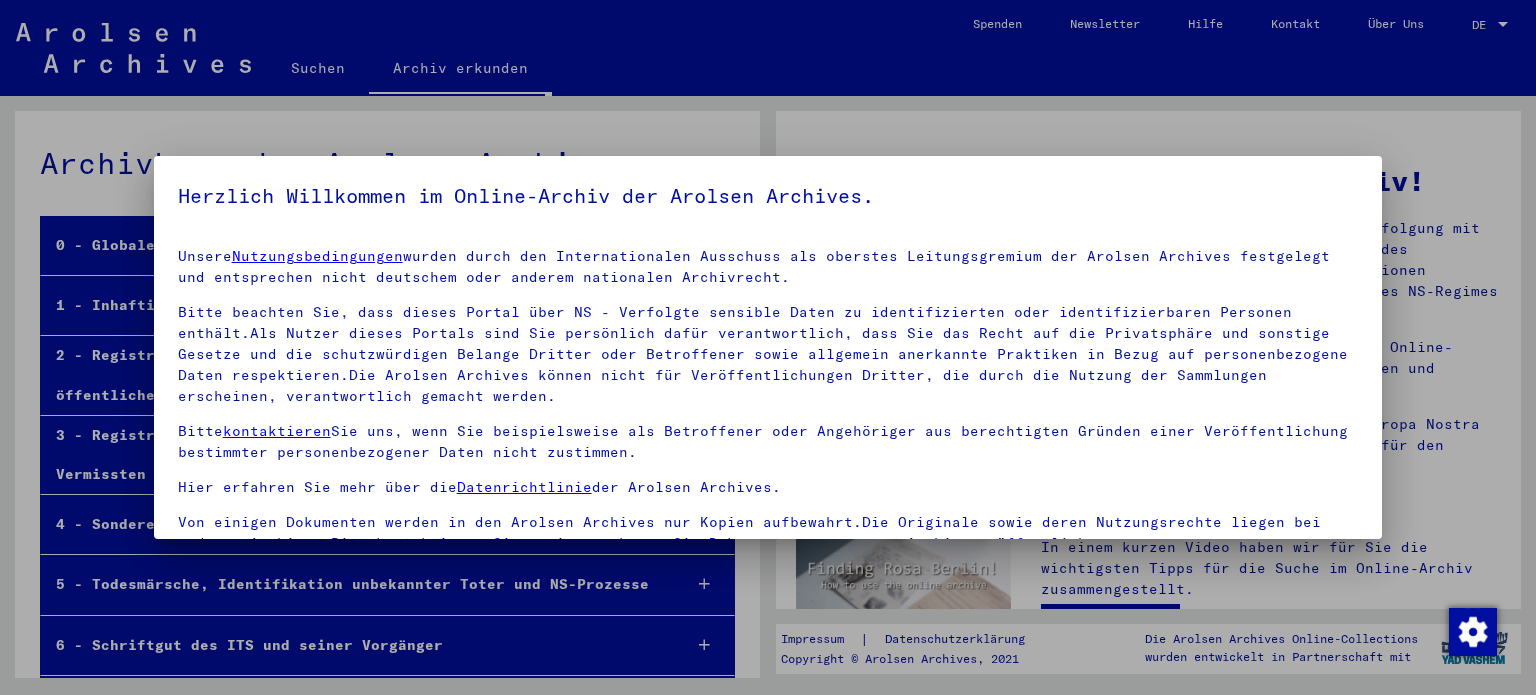 scroll, scrollTop: 0, scrollLeft: 0, axis: both 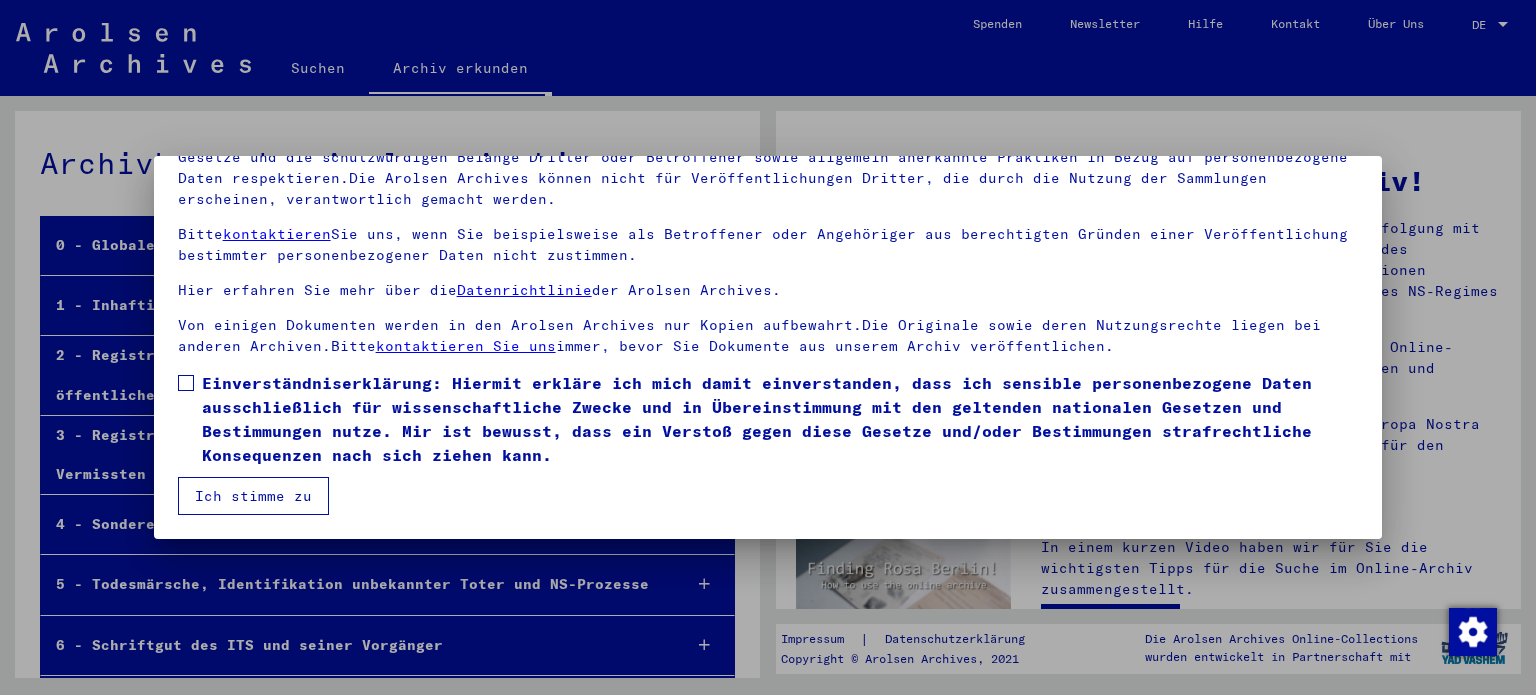 click on "Einverständniserklärung: Hiermit erkläre ich mich damit einverstanden, dass ich sensible personenbezogene Daten ausschließlich für wissenschaftliche Zwecke und in Übereinstimmung mit den geltenden nationalen Gesetzen und Bestimmungen nutze. Mir ist bewusst, dass ein Verstoß gegen diese Gesetze und/oder Bestimmungen strafrechtliche Konsequenzen nach sich ziehen kann." at bounding box center [780, 419] 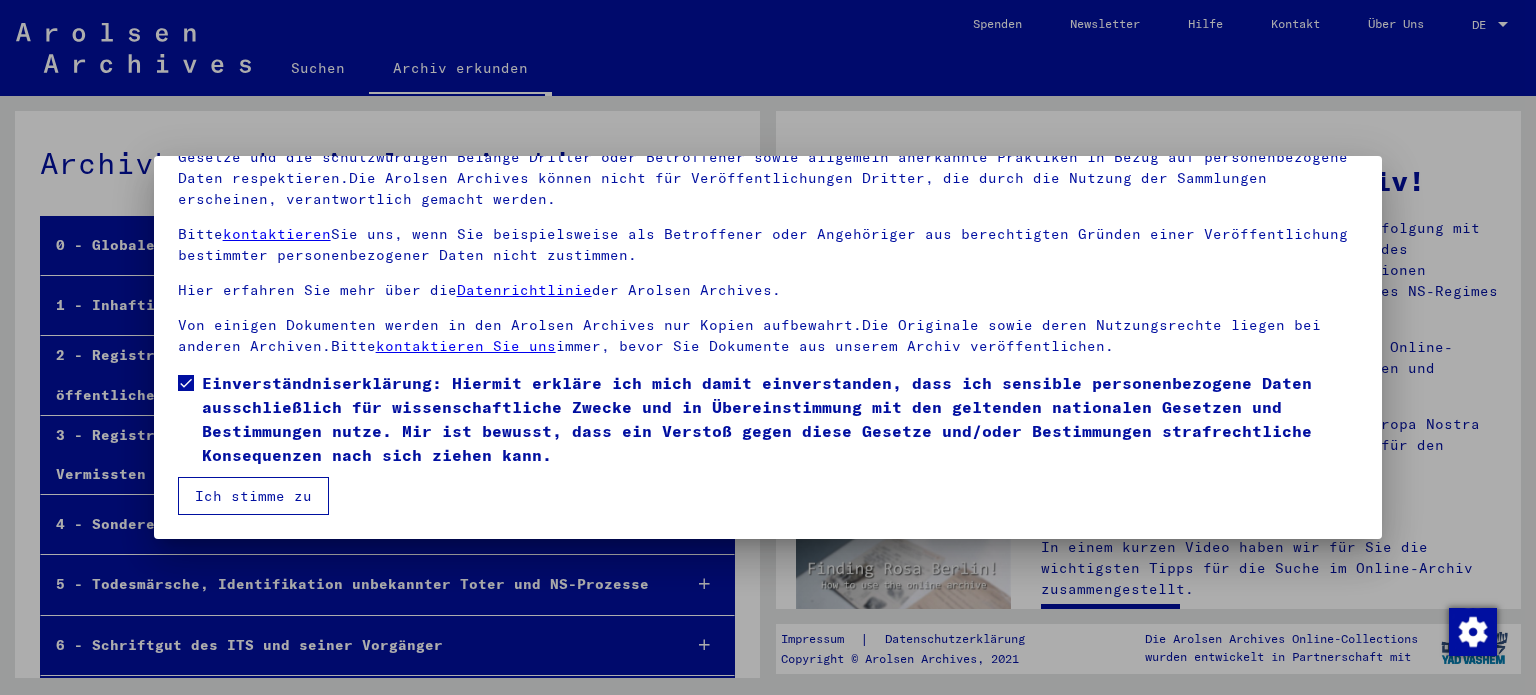 click on "Ich stimme zu" at bounding box center [253, 496] 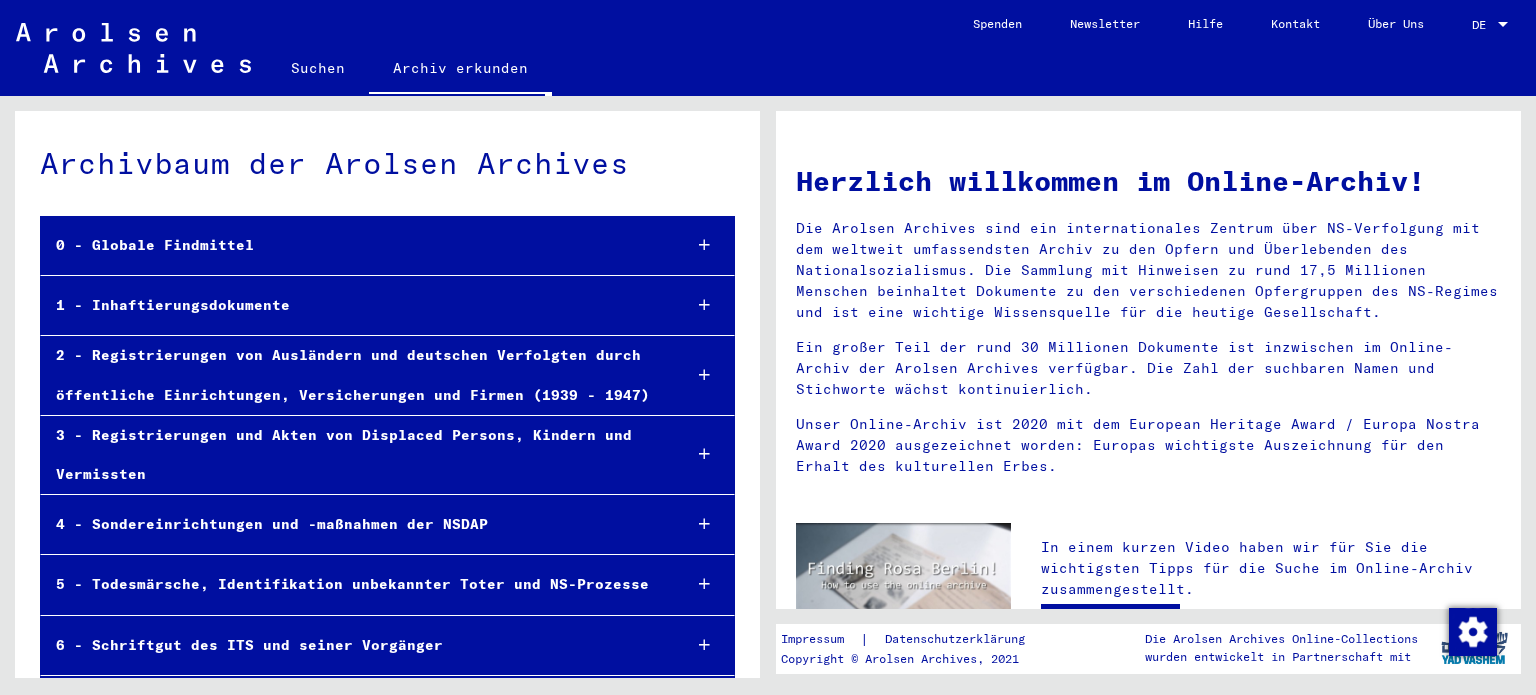 click on "DE DE" 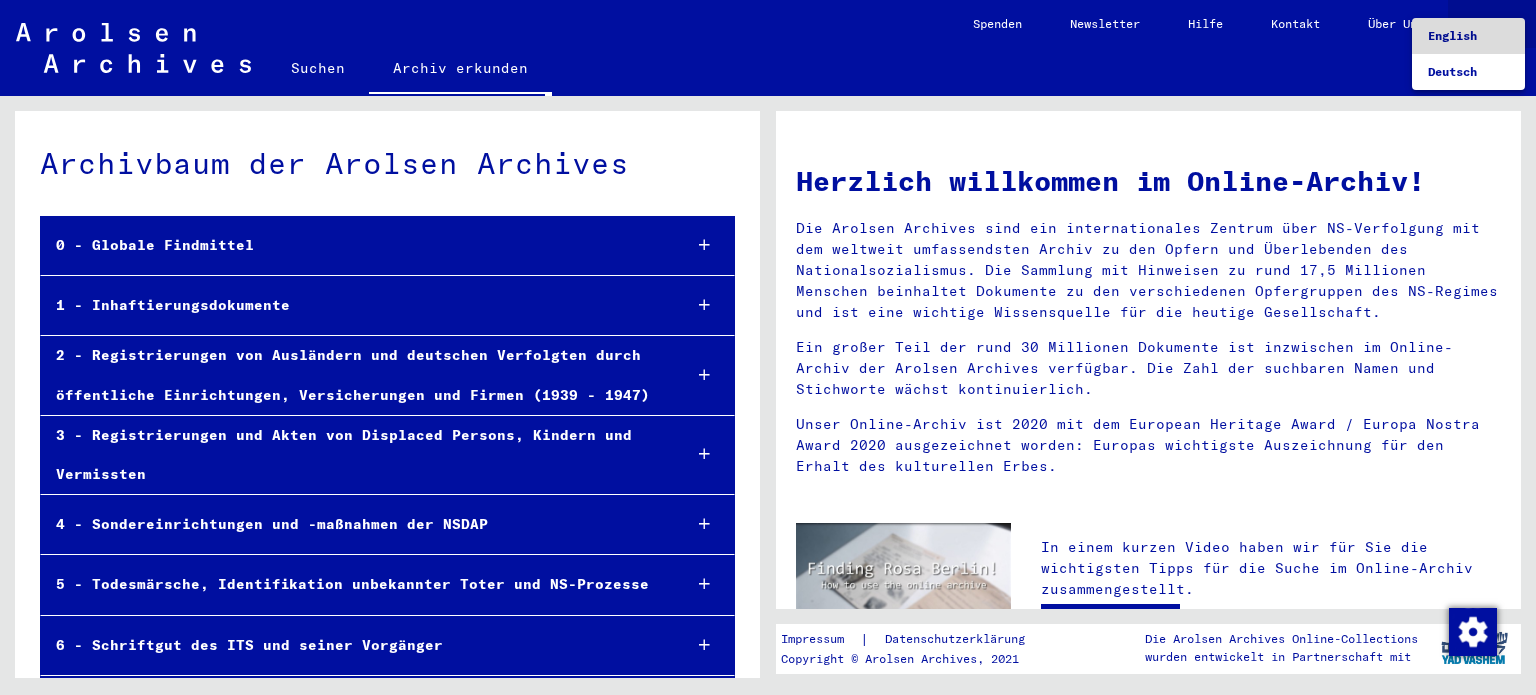 drag, startPoint x: 1456, startPoint y: 39, endPoint x: 1430, endPoint y: 39, distance: 26 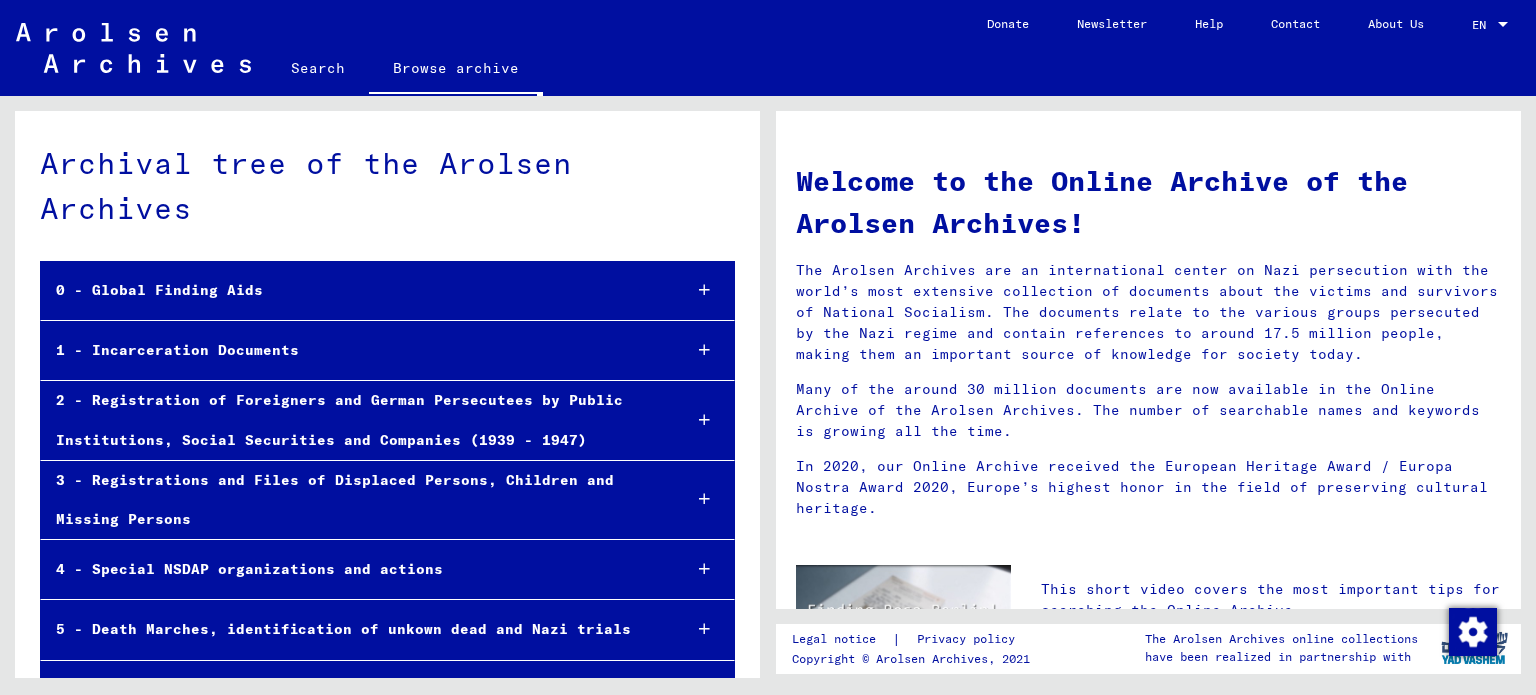 click on "1 - Incarceration Documents" at bounding box center (387, 351) 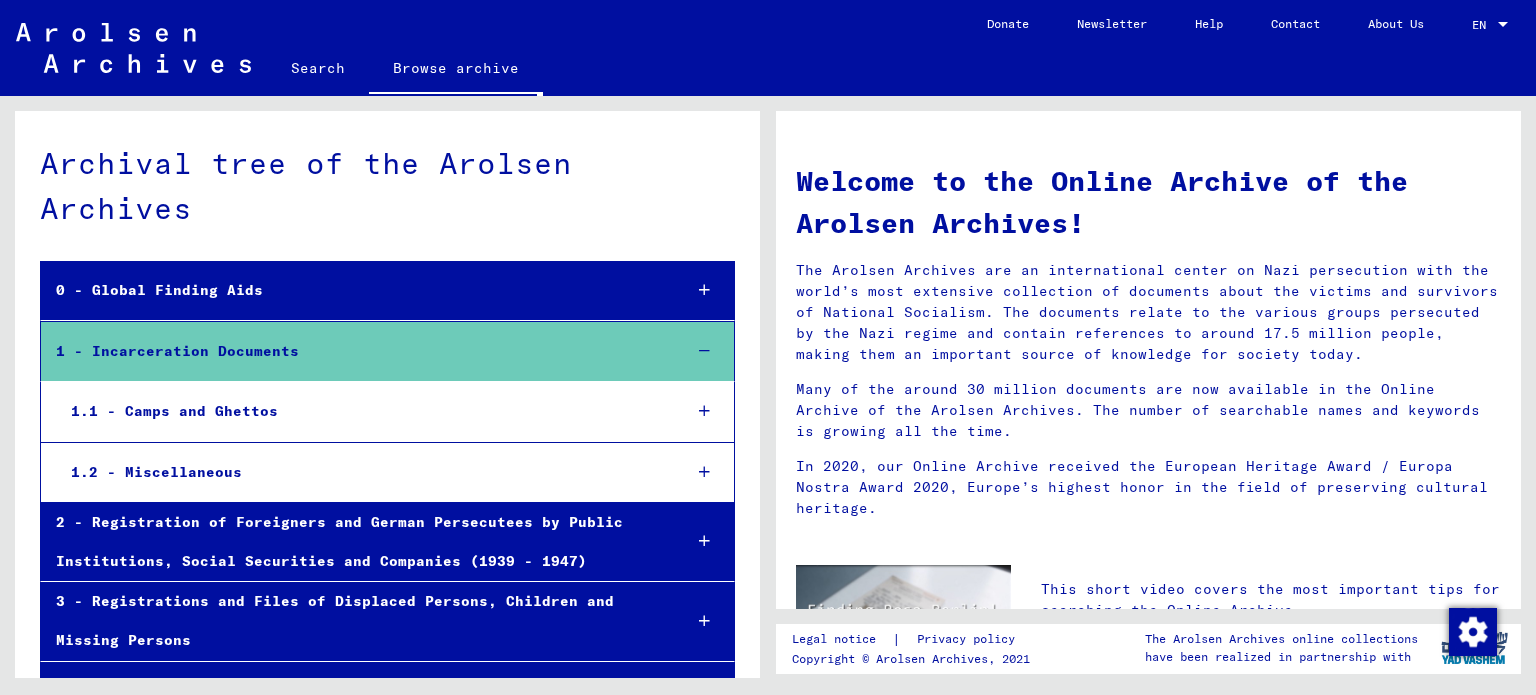 click at bounding box center (704, 411) 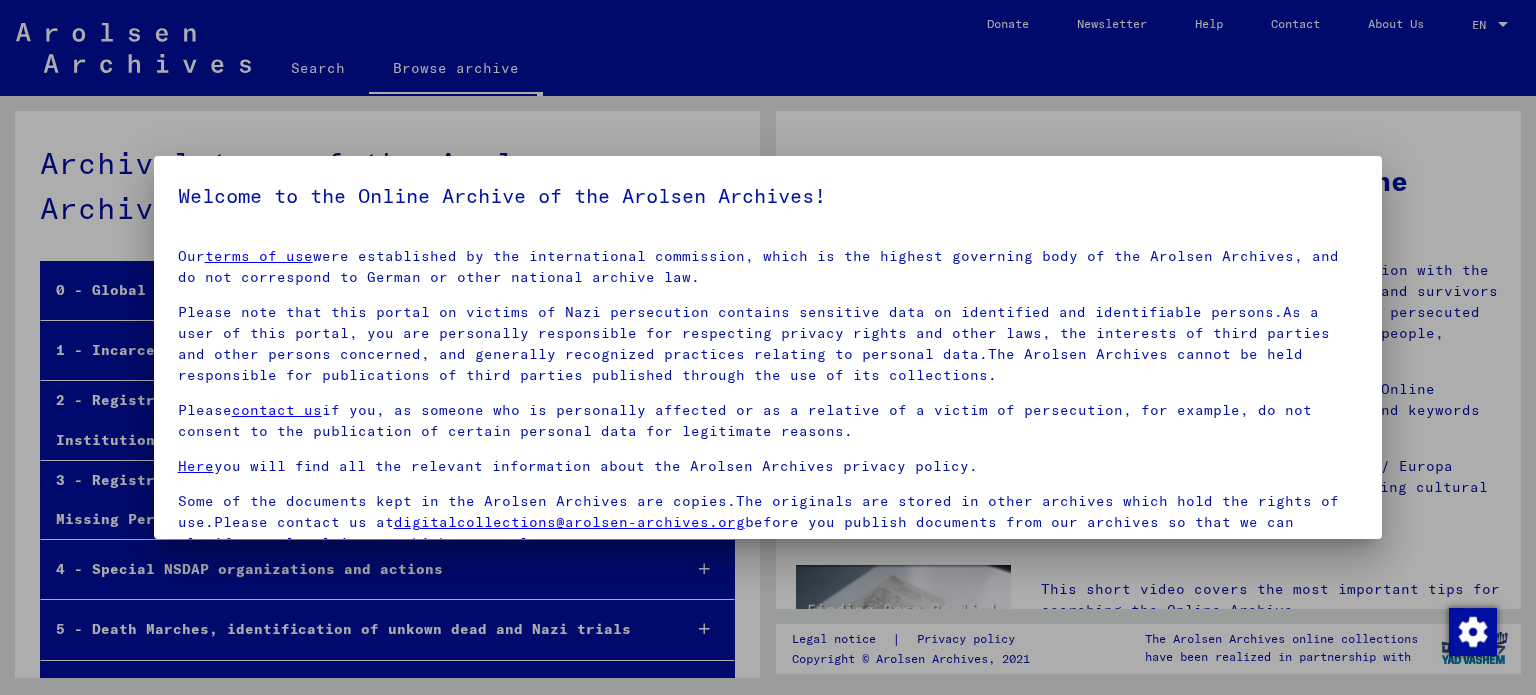 scroll, scrollTop: 0, scrollLeft: 0, axis: both 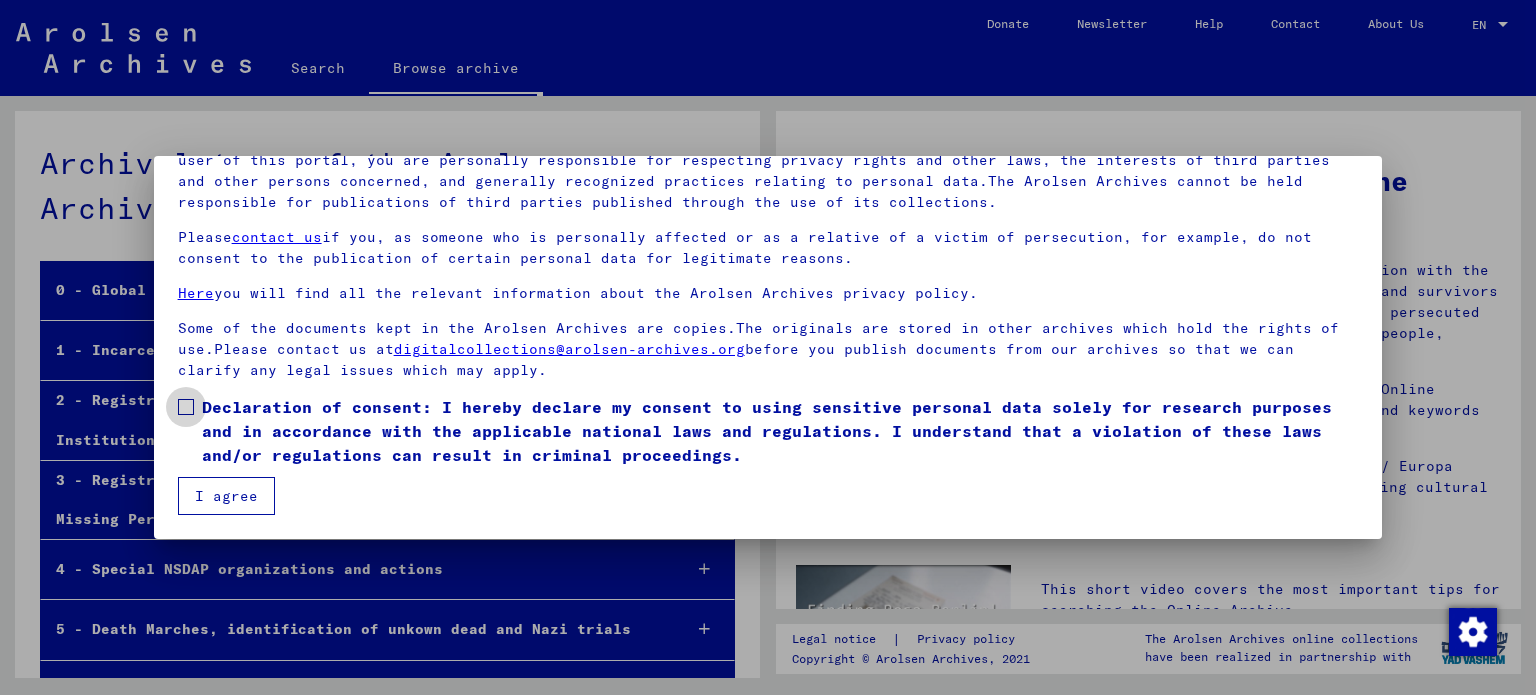 drag, startPoint x: 197, startPoint y: 407, endPoint x: 216, endPoint y: 431, distance: 30.610456 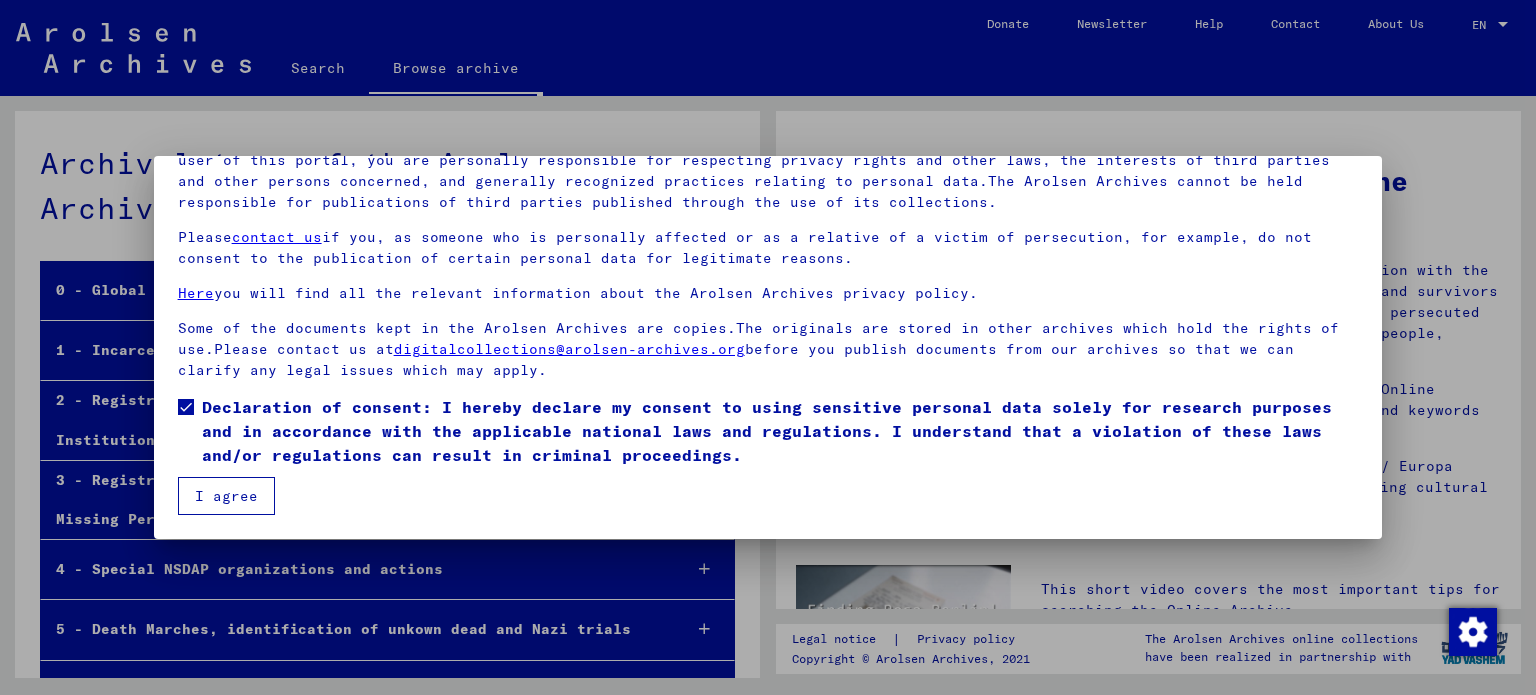 click on "I agree" at bounding box center (226, 496) 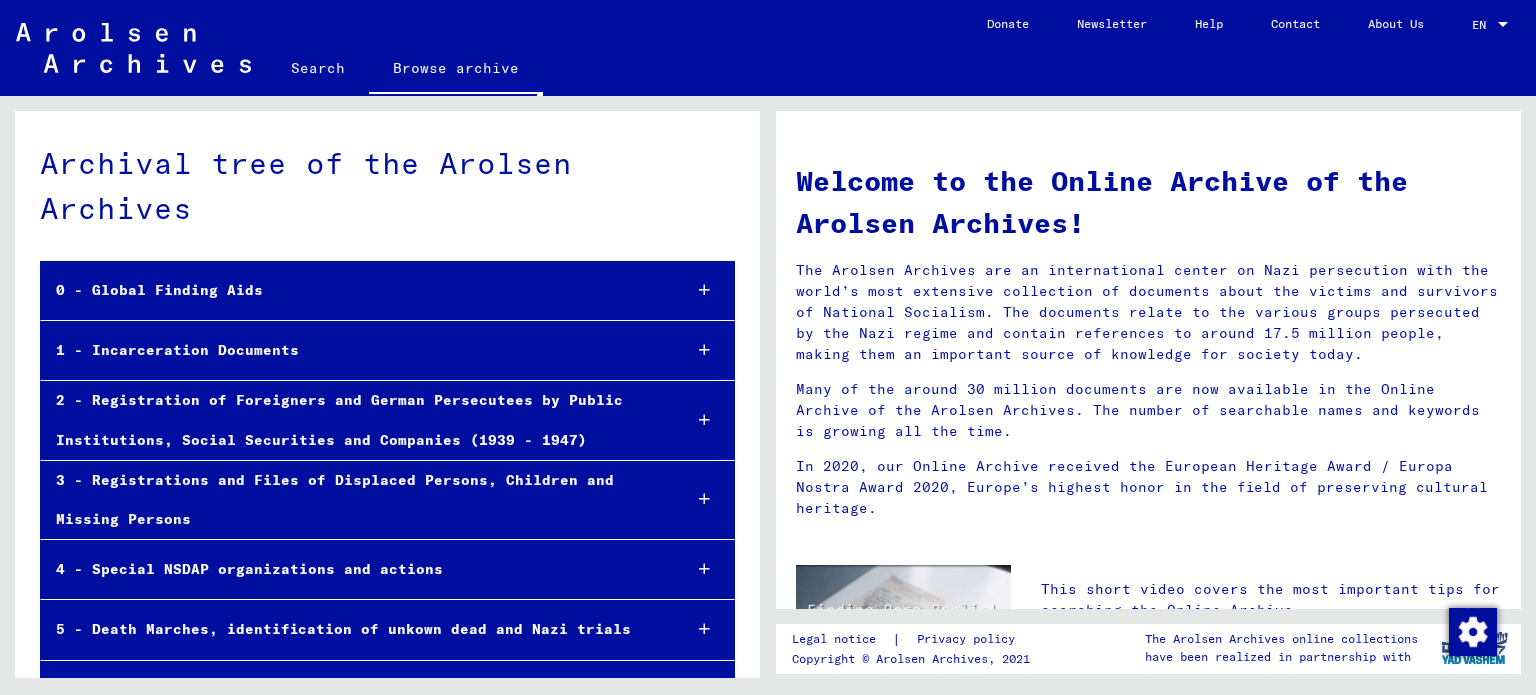 click at bounding box center (704, 350) 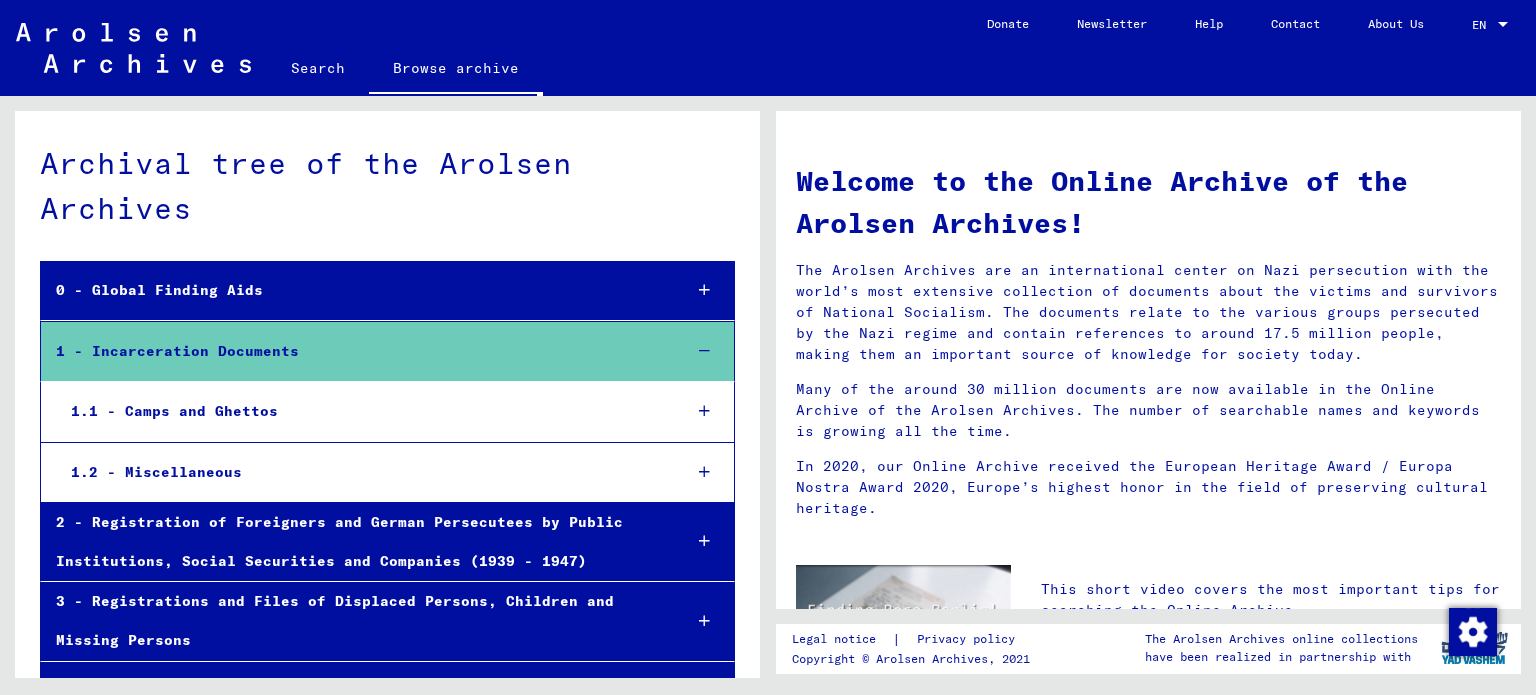 click at bounding box center (704, 411) 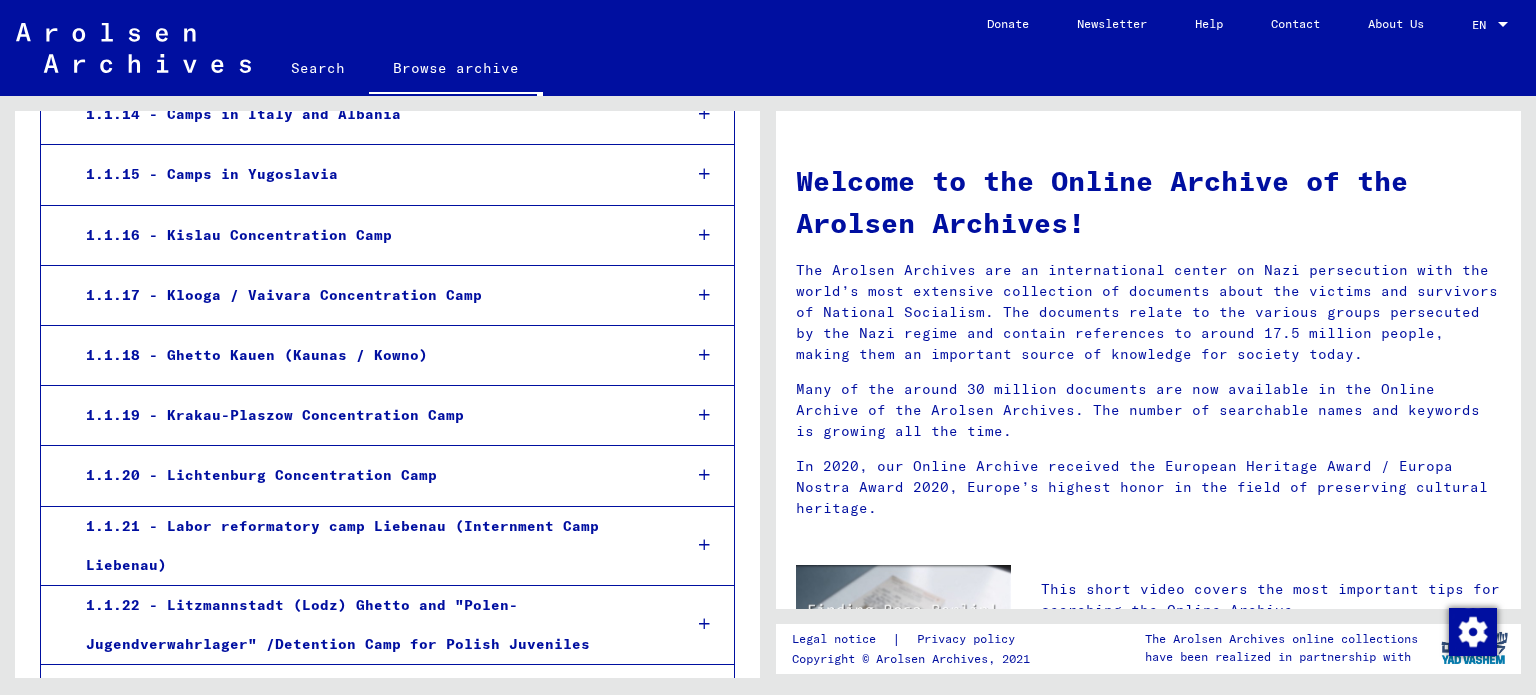scroll, scrollTop: 2226, scrollLeft: 0, axis: vertical 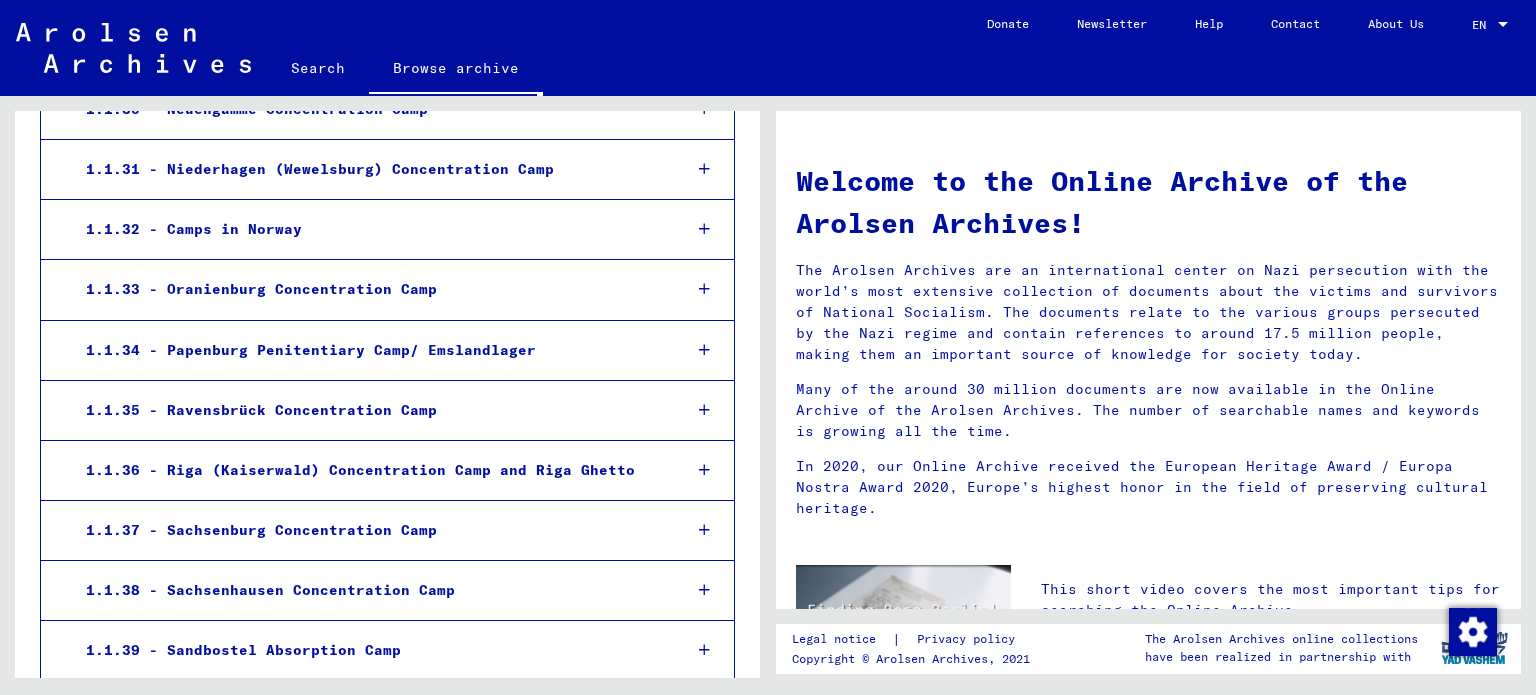 click at bounding box center [704, 410] 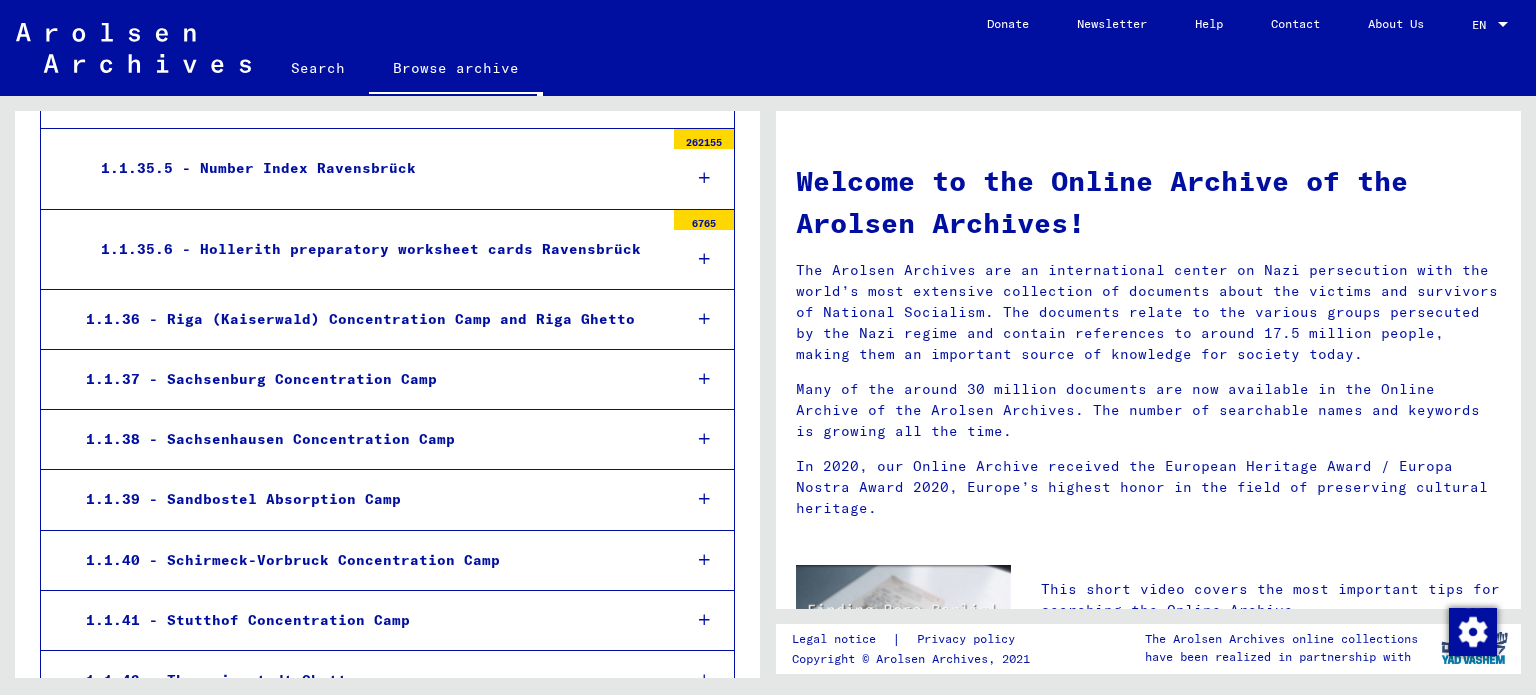 scroll, scrollTop: 2626, scrollLeft: 0, axis: vertical 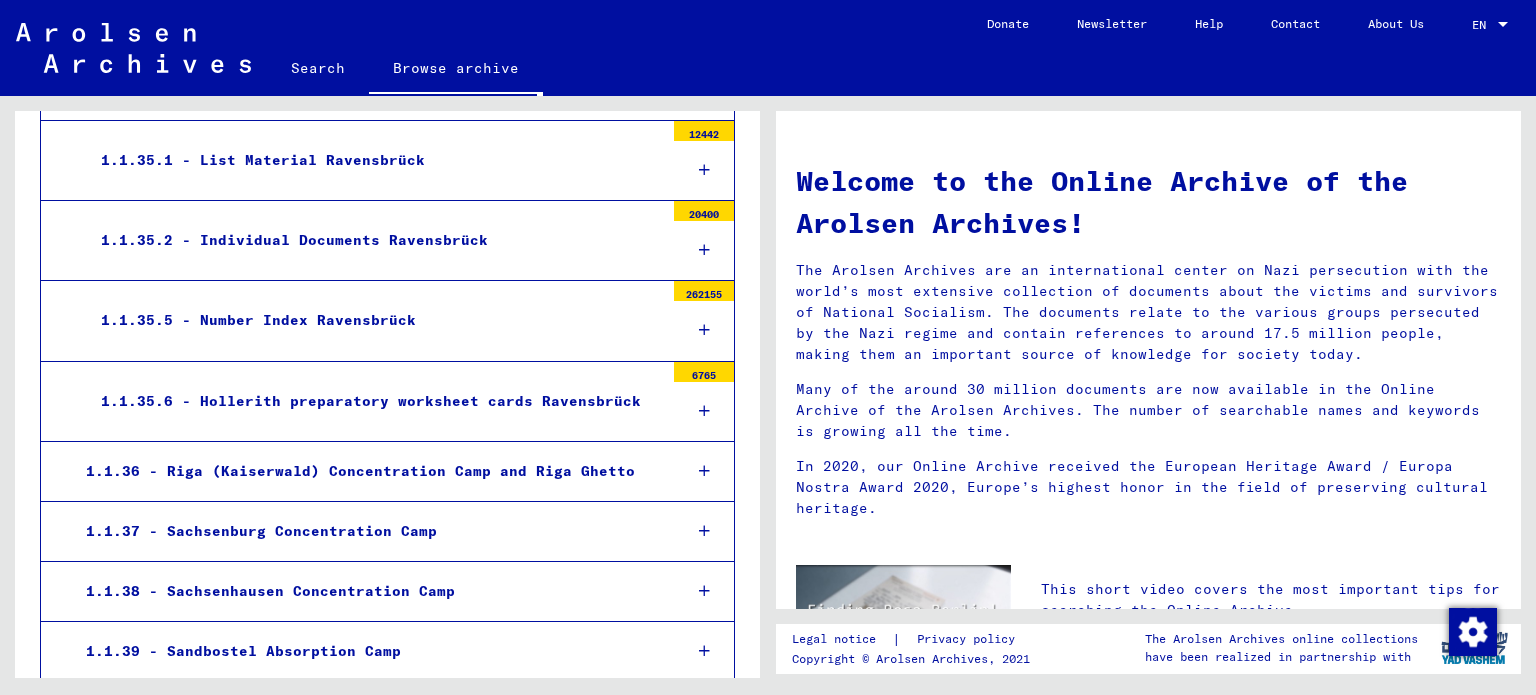 click at bounding box center [704, 330] 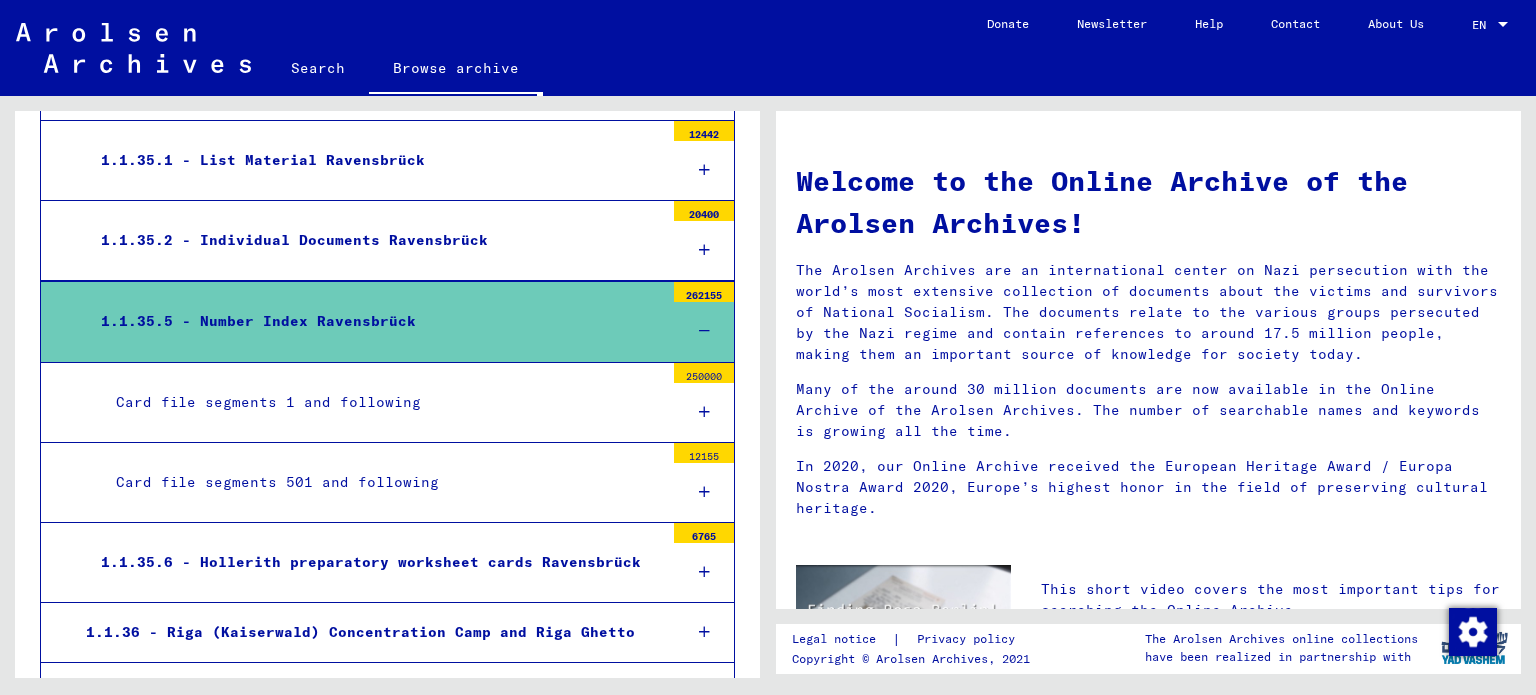 click at bounding box center [704, 412] 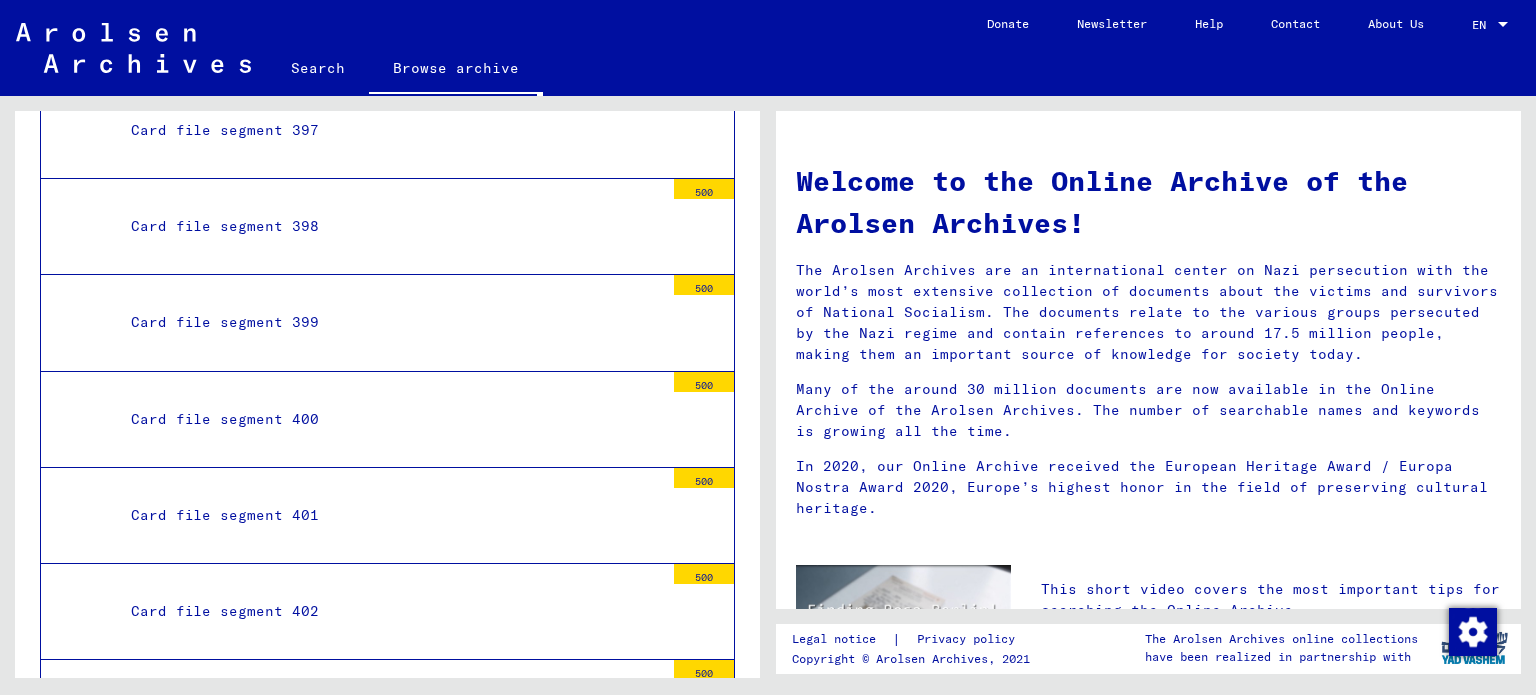 click on "Card file segment 405" at bounding box center (390, 900) 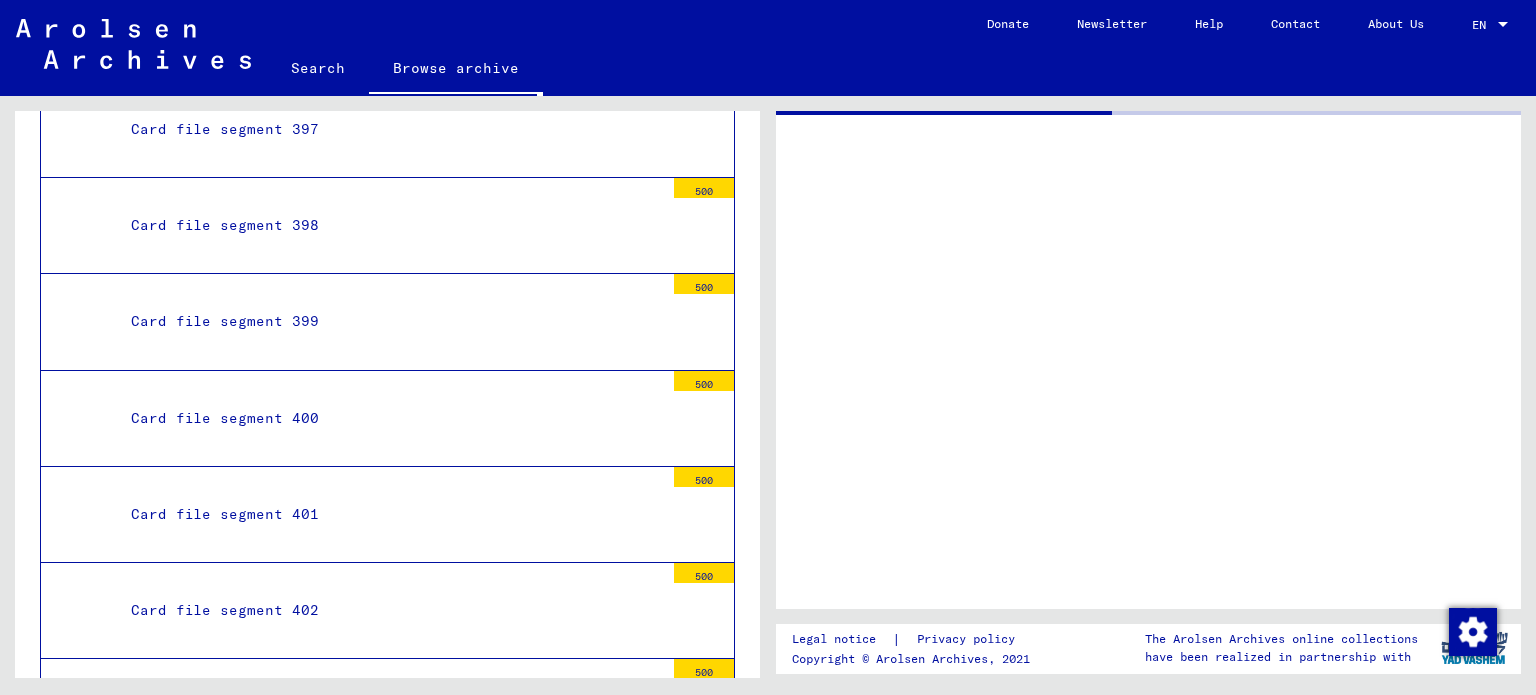 scroll, scrollTop: 41074, scrollLeft: 0, axis: vertical 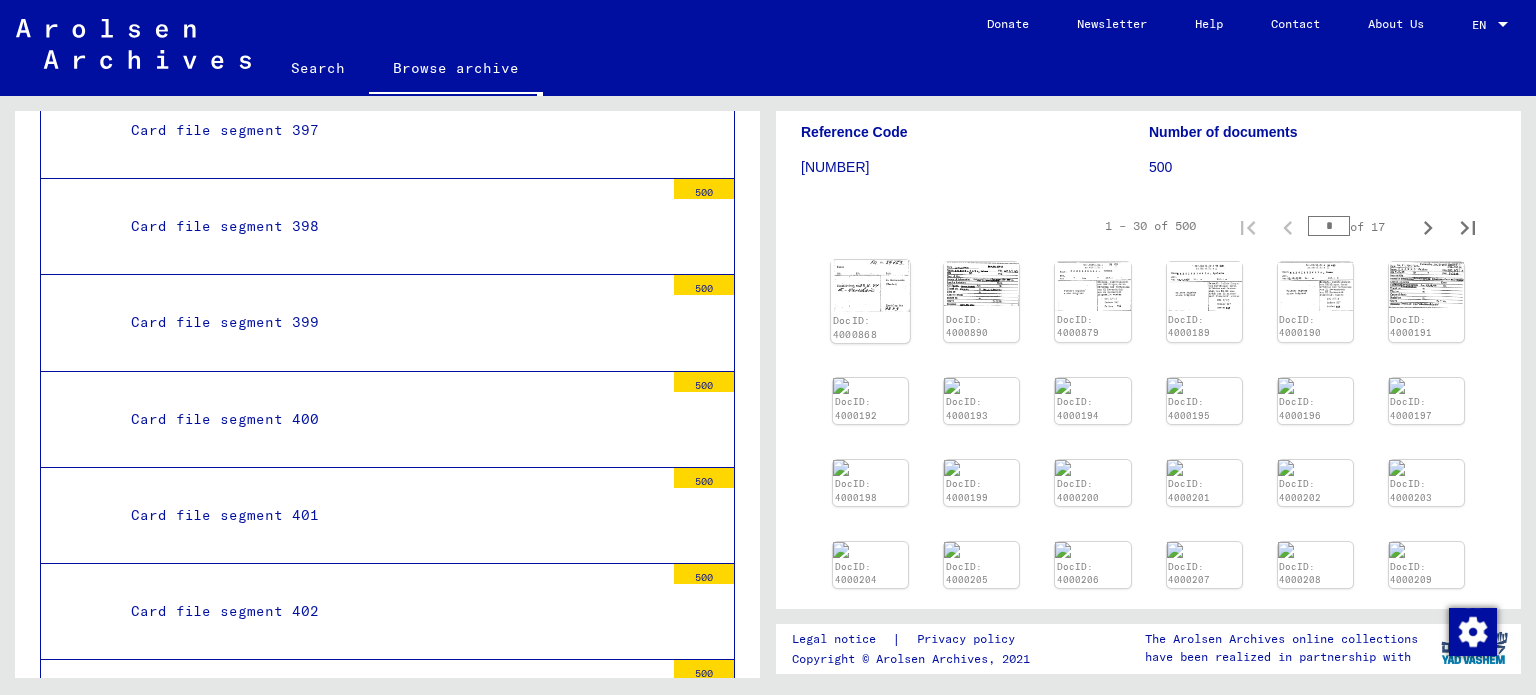 click 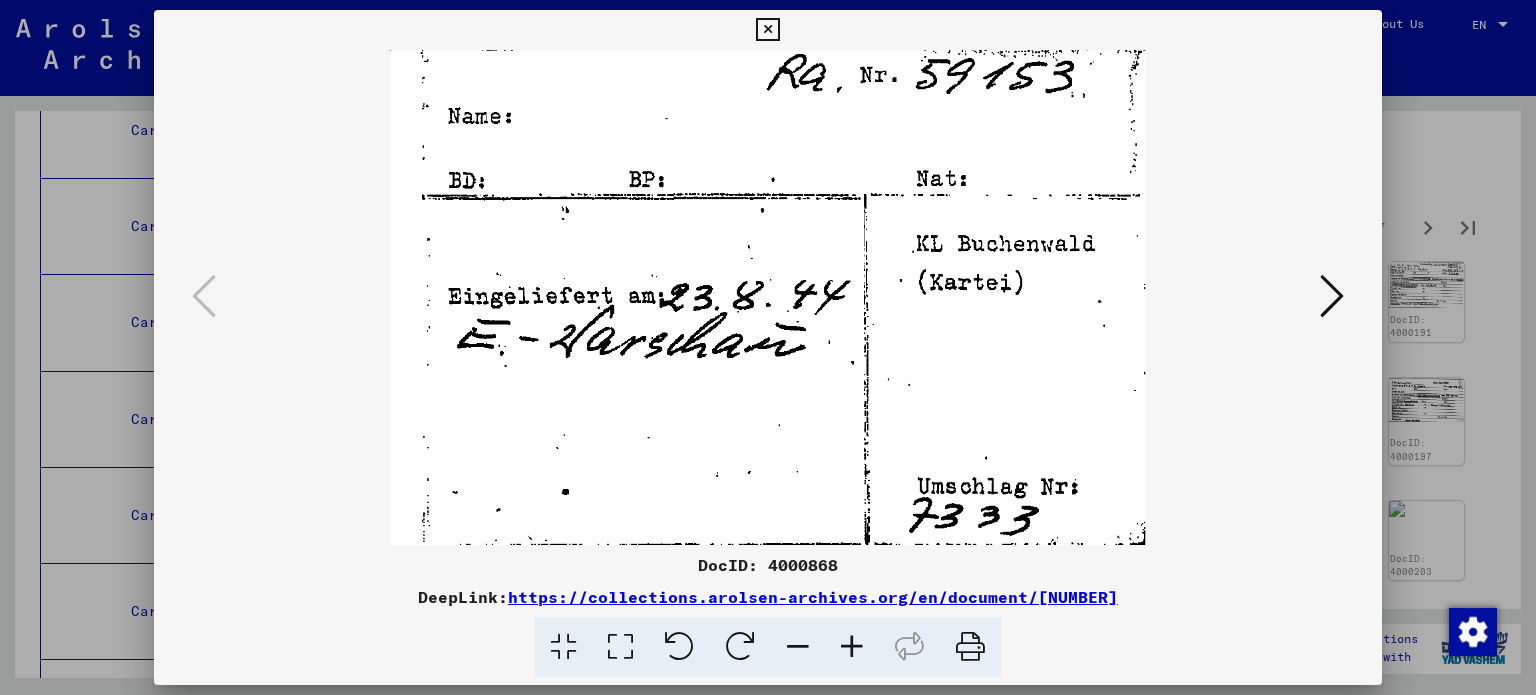 click at bounding box center (768, 347) 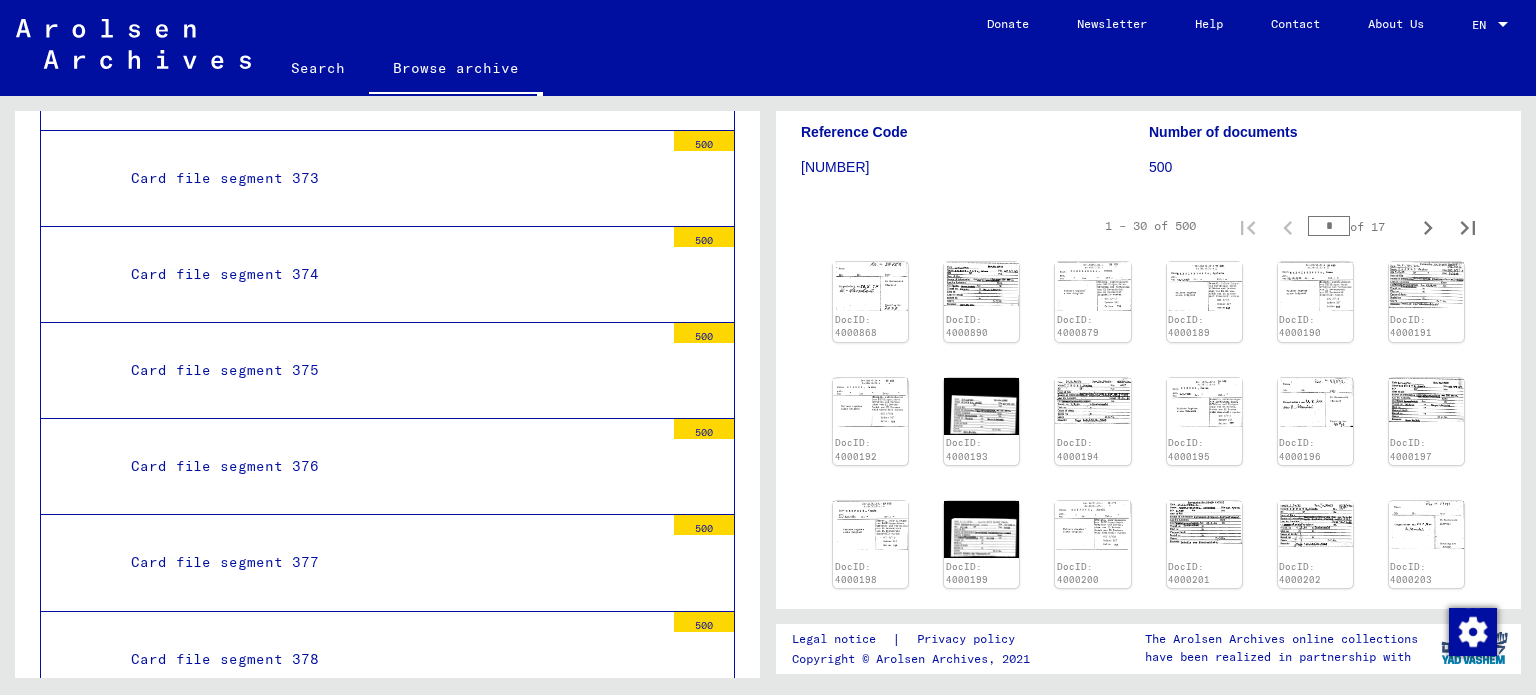 scroll, scrollTop: 38474, scrollLeft: 0, axis: vertical 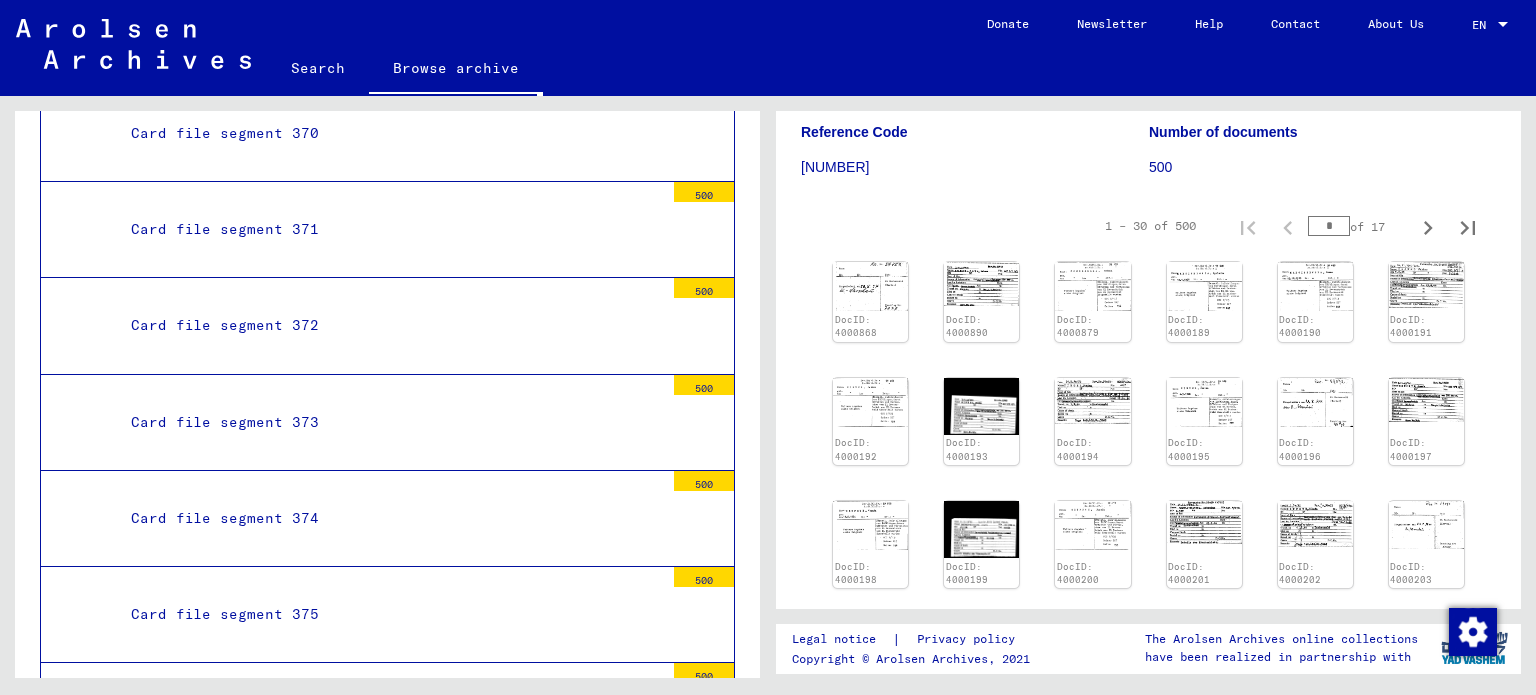 click on "Card file segment 376" at bounding box center (390, 710) 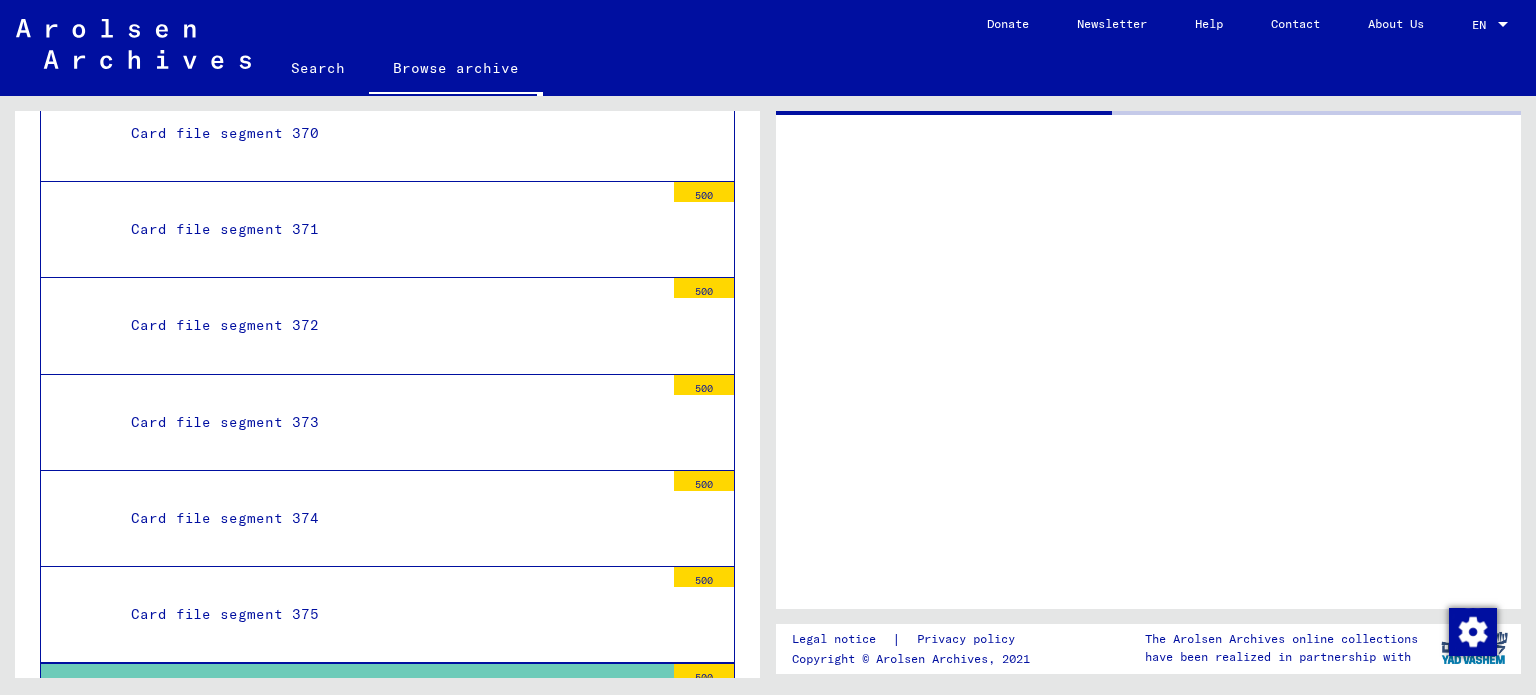 scroll, scrollTop: 0, scrollLeft: 0, axis: both 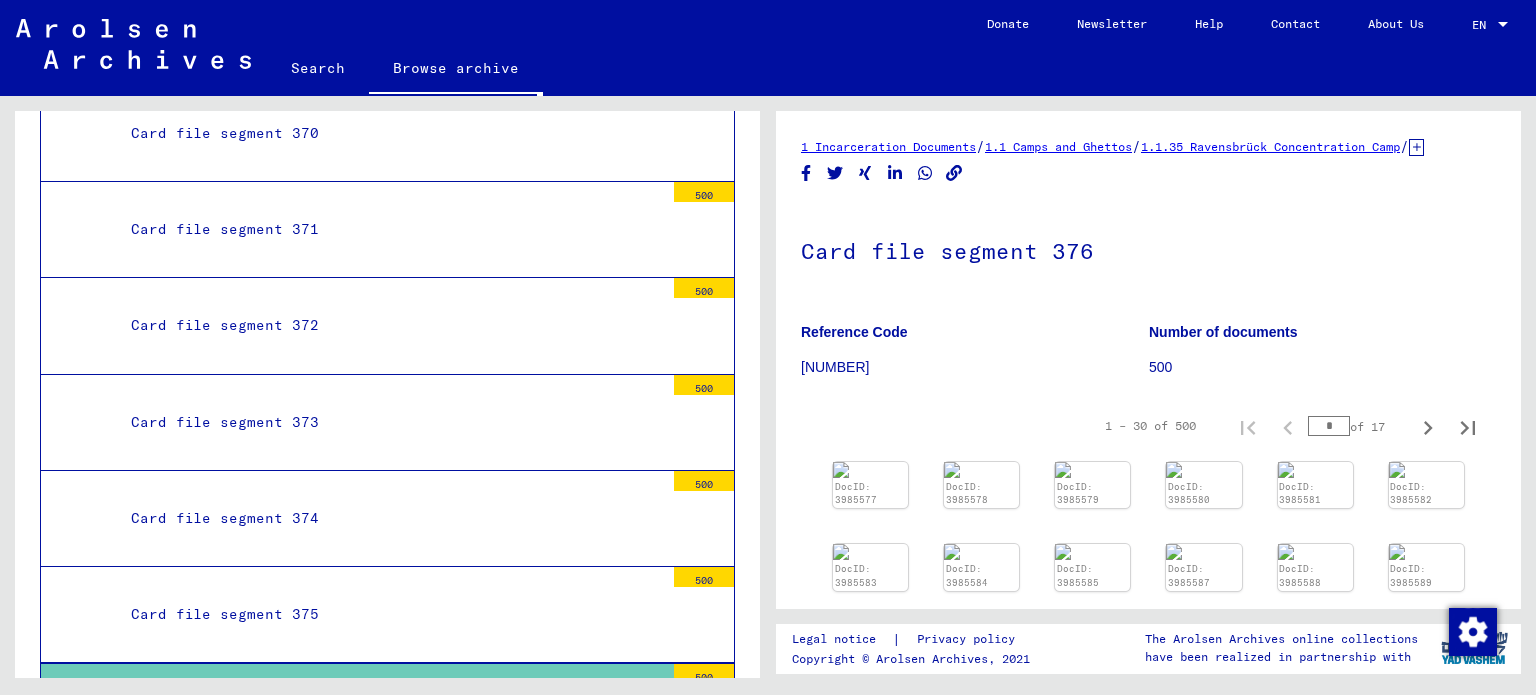 click on "DocID: 3985577" 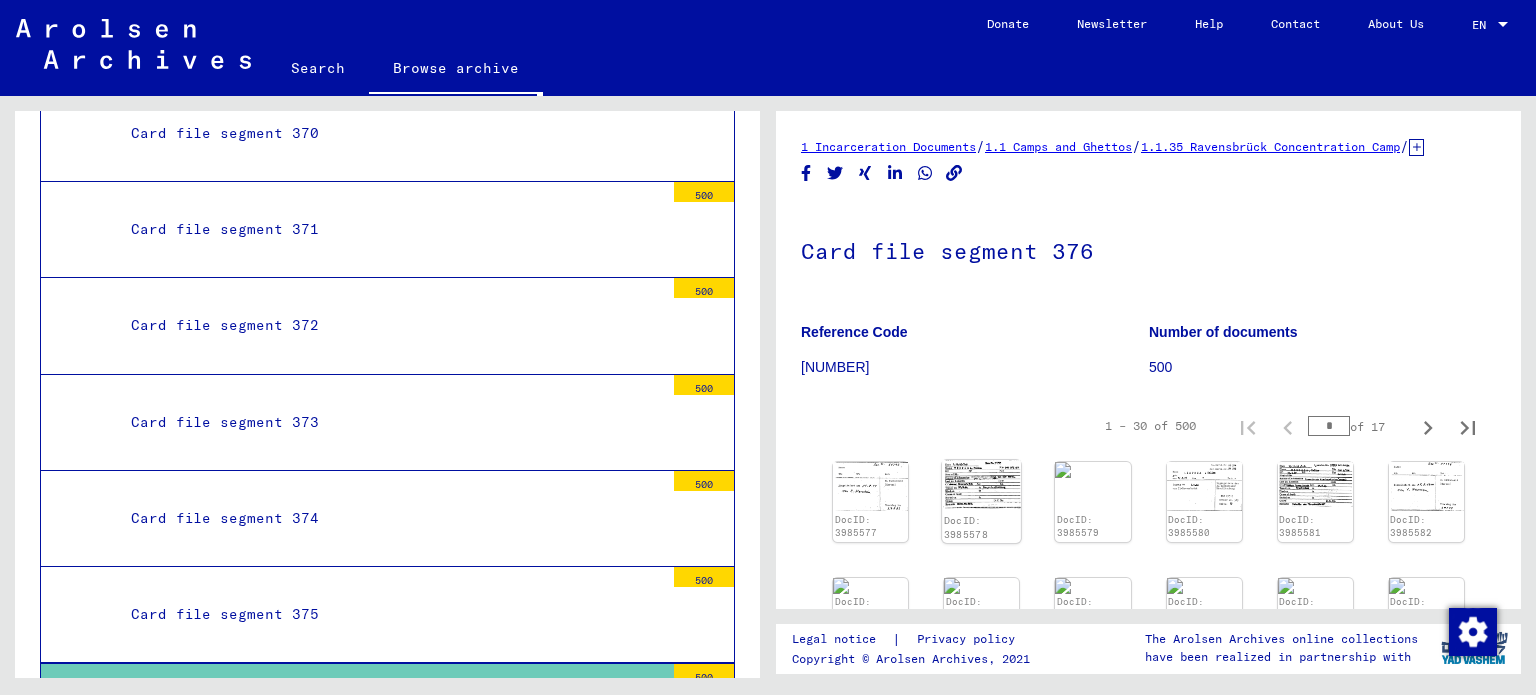 click 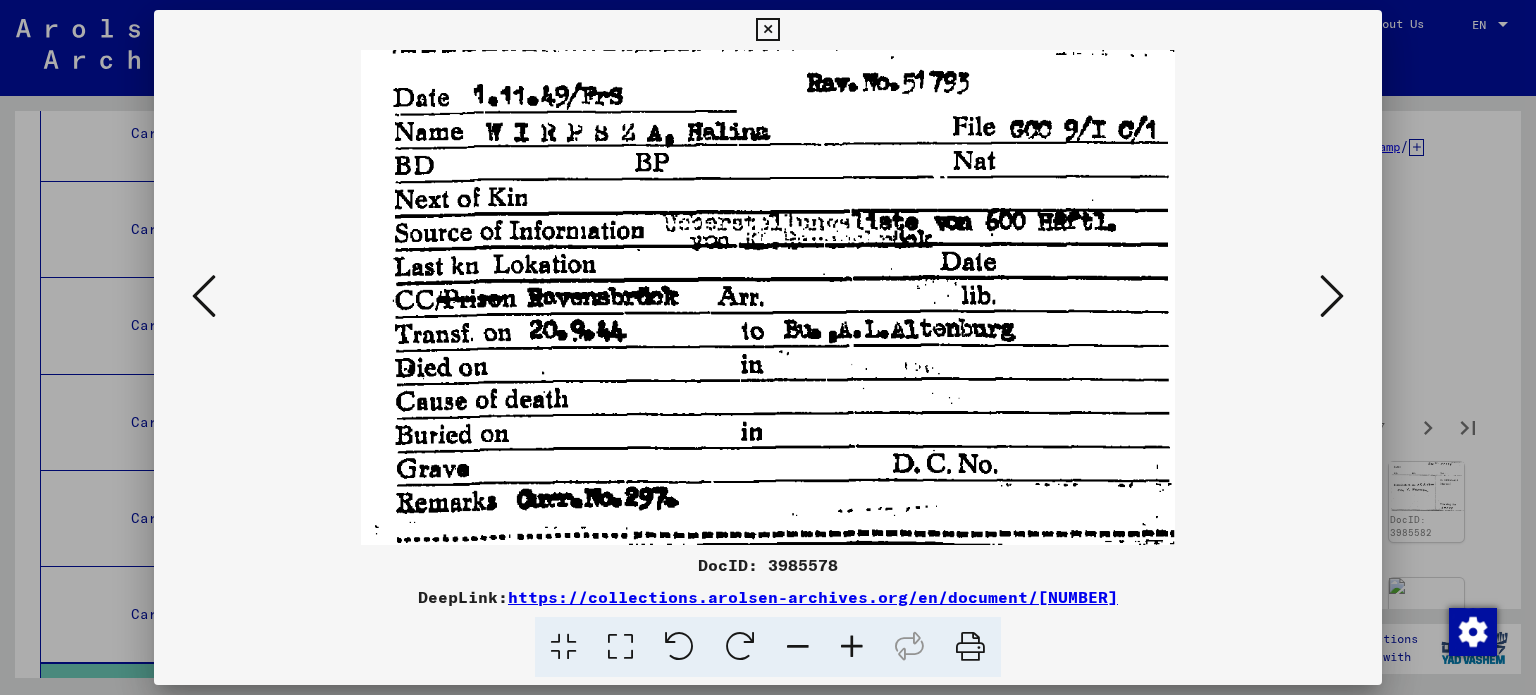 click at bounding box center [768, 347] 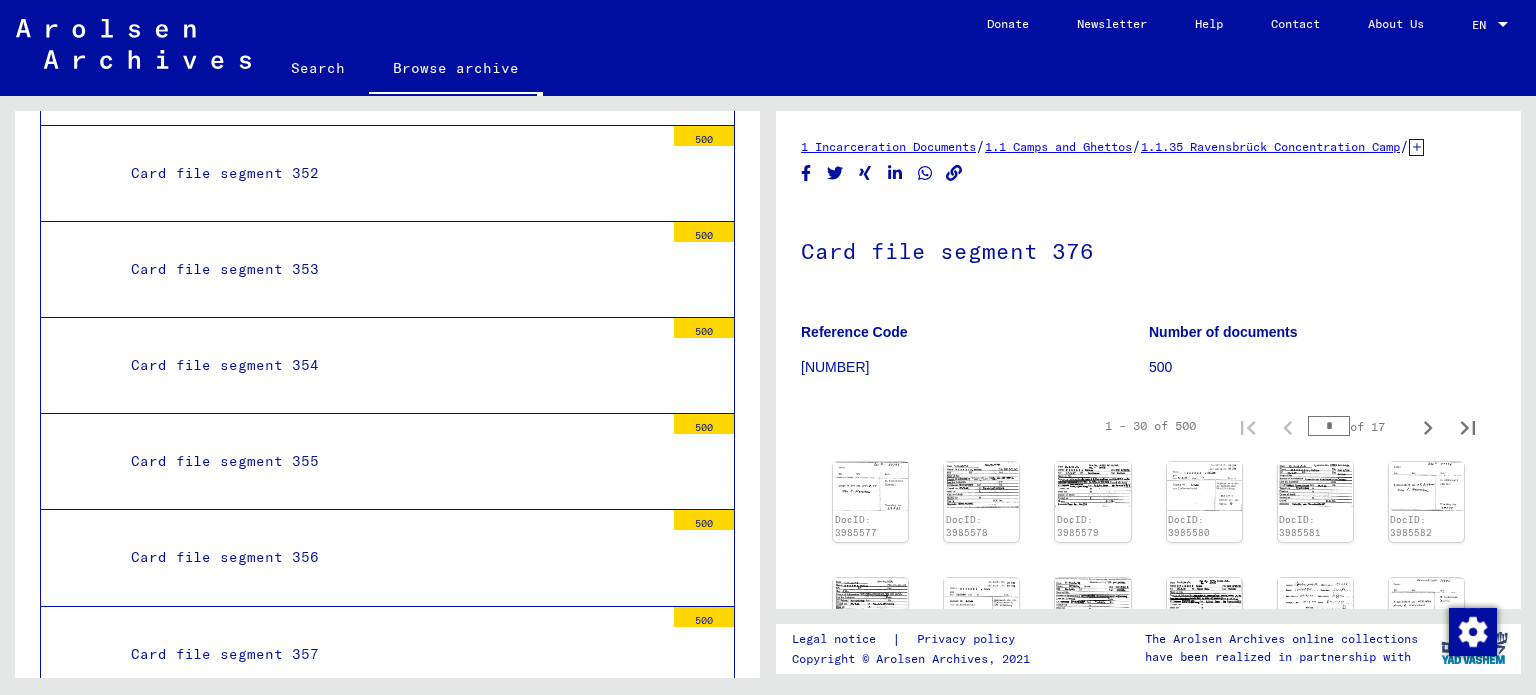 scroll, scrollTop: 36674, scrollLeft: 0, axis: vertical 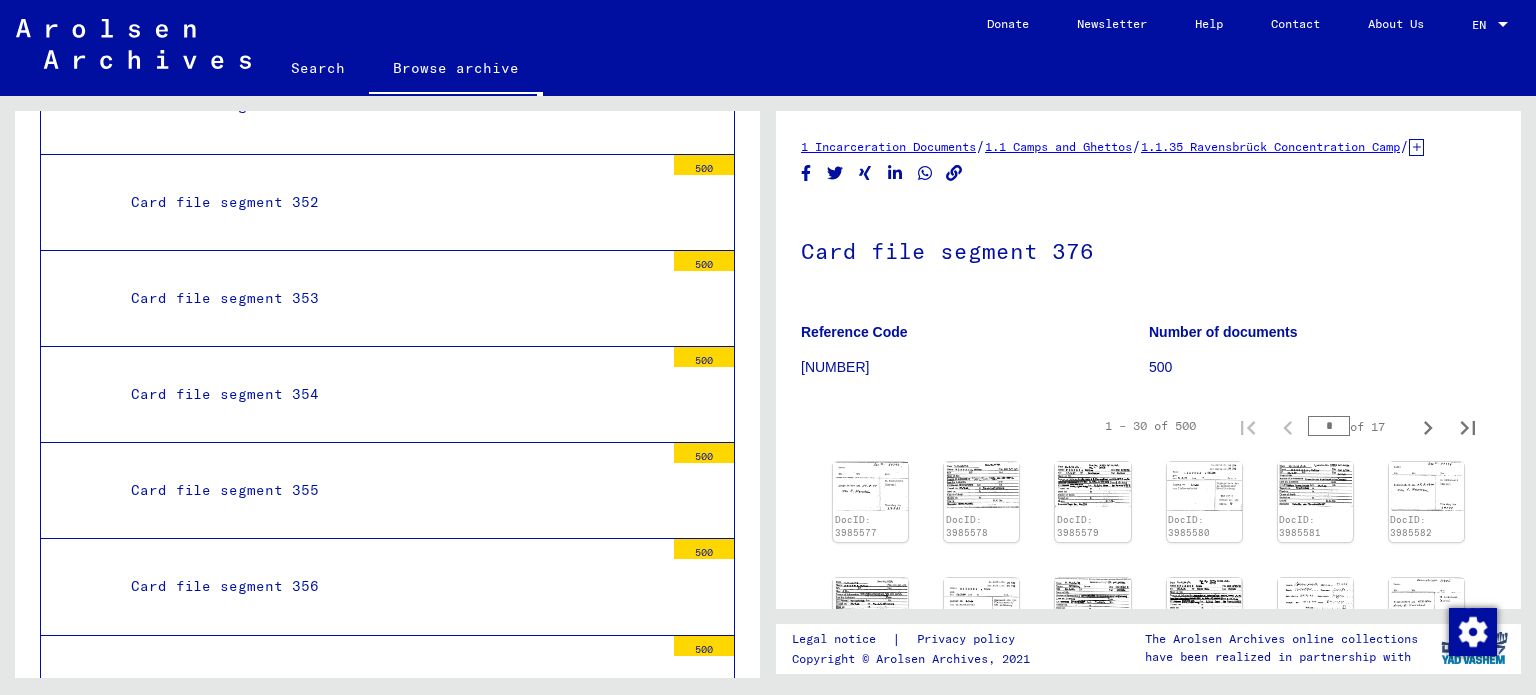 click on "Card file segment [NUMBER] [NUMBER]" at bounding box center [387, 876] 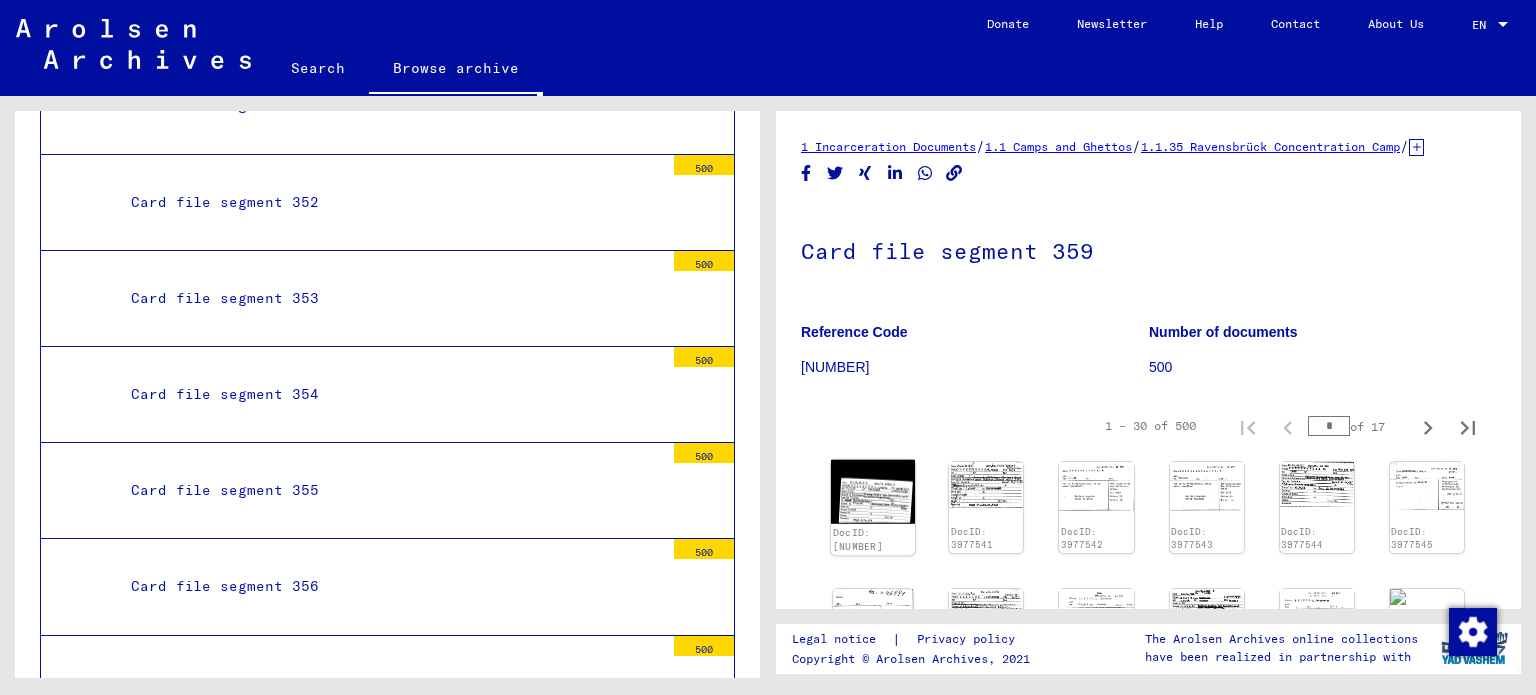click 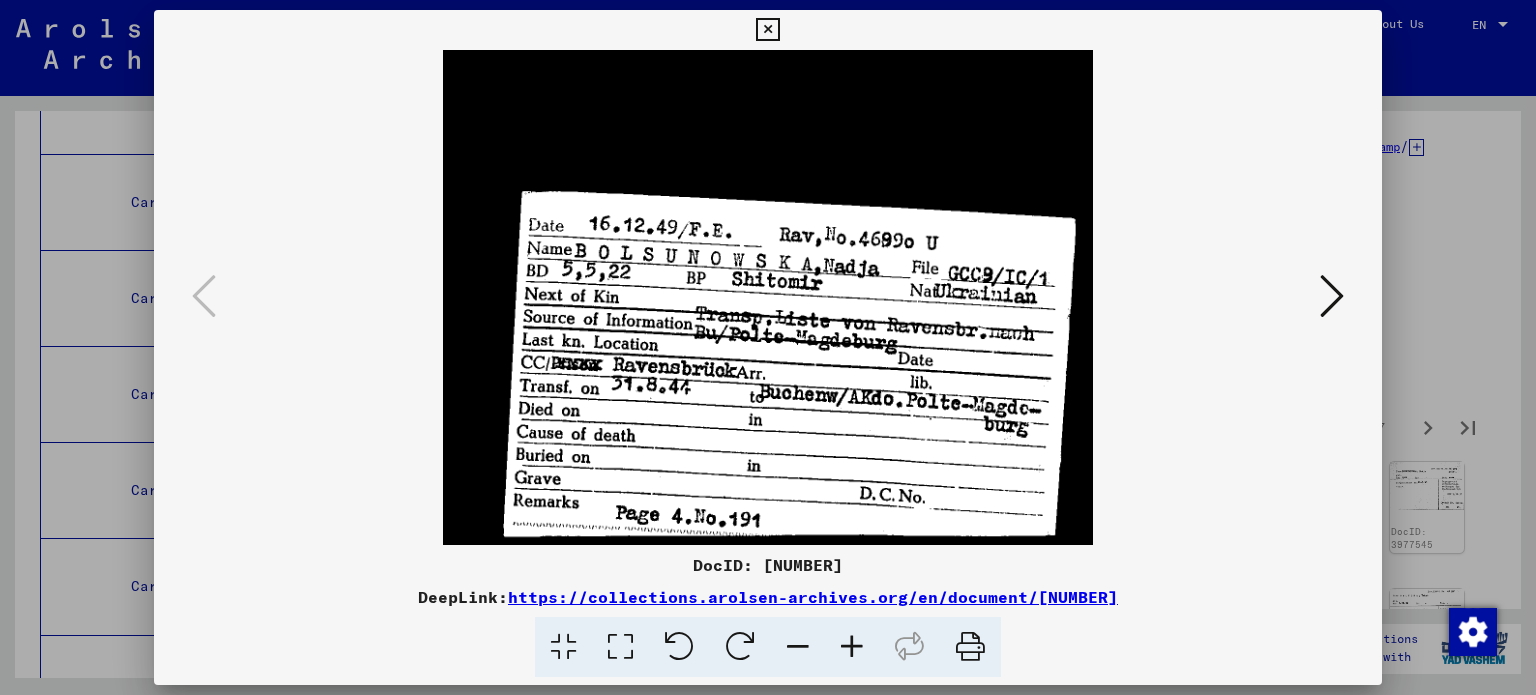 drag, startPoint x: 1490, startPoint y: 275, endPoint x: 1480, endPoint y: 273, distance: 10.198039 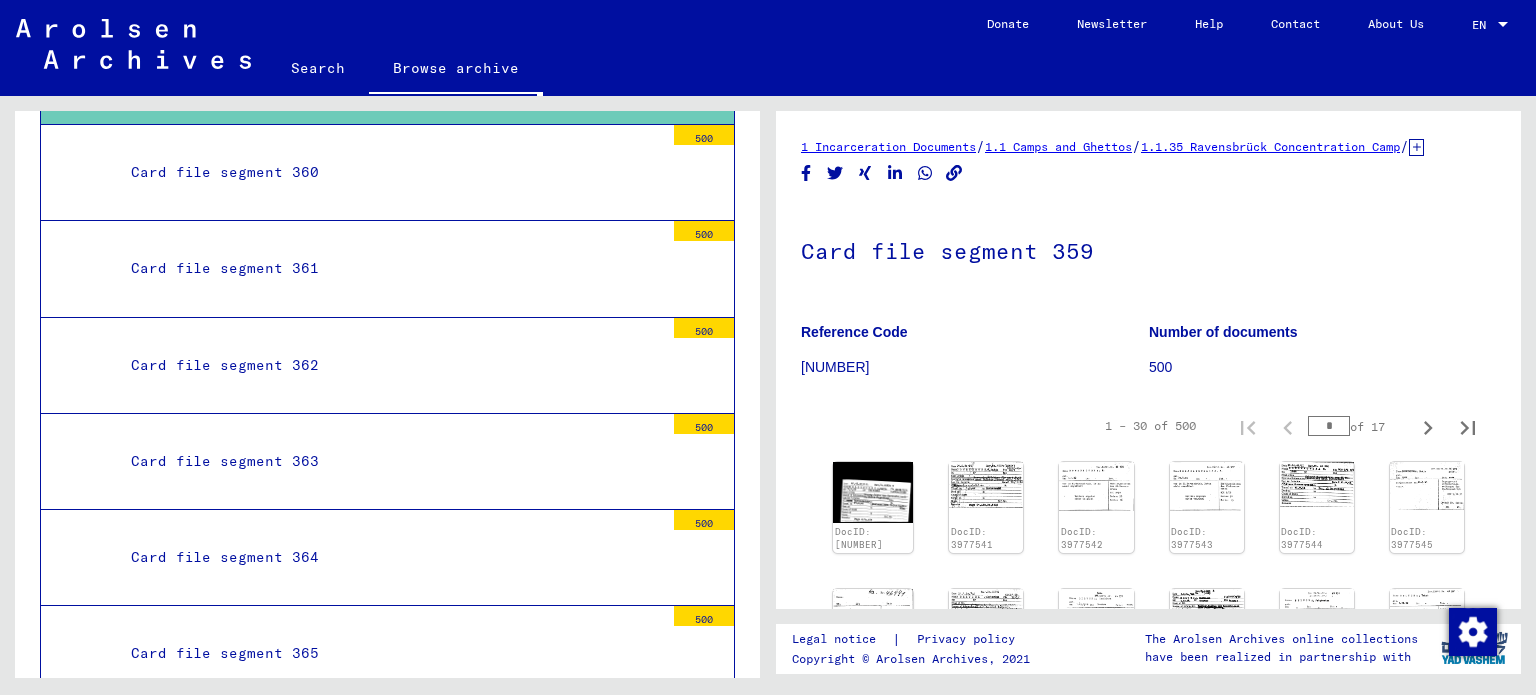 click on "Card file segment [NUMBER] [NUMBER]" at bounding box center [387, 750] 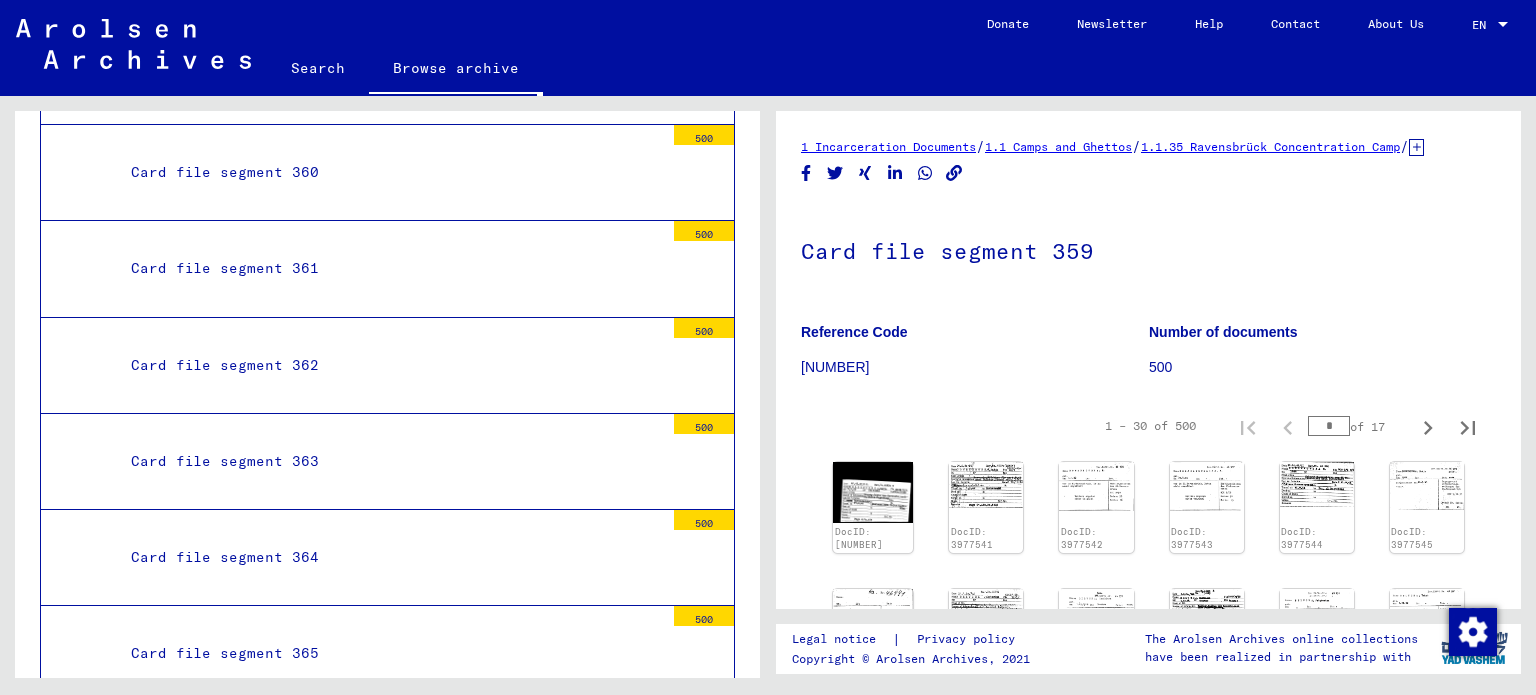 click on "Card file segment 366" at bounding box center [390, 750] 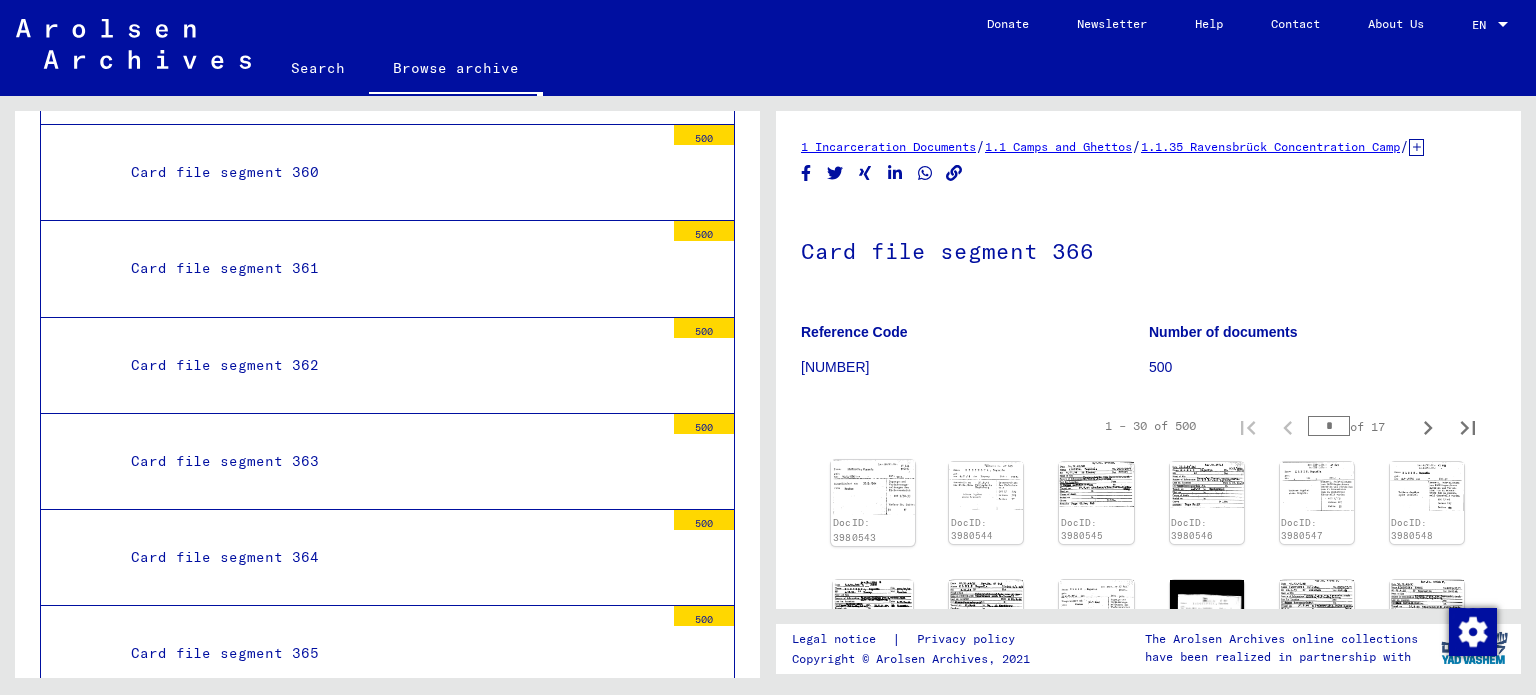 click 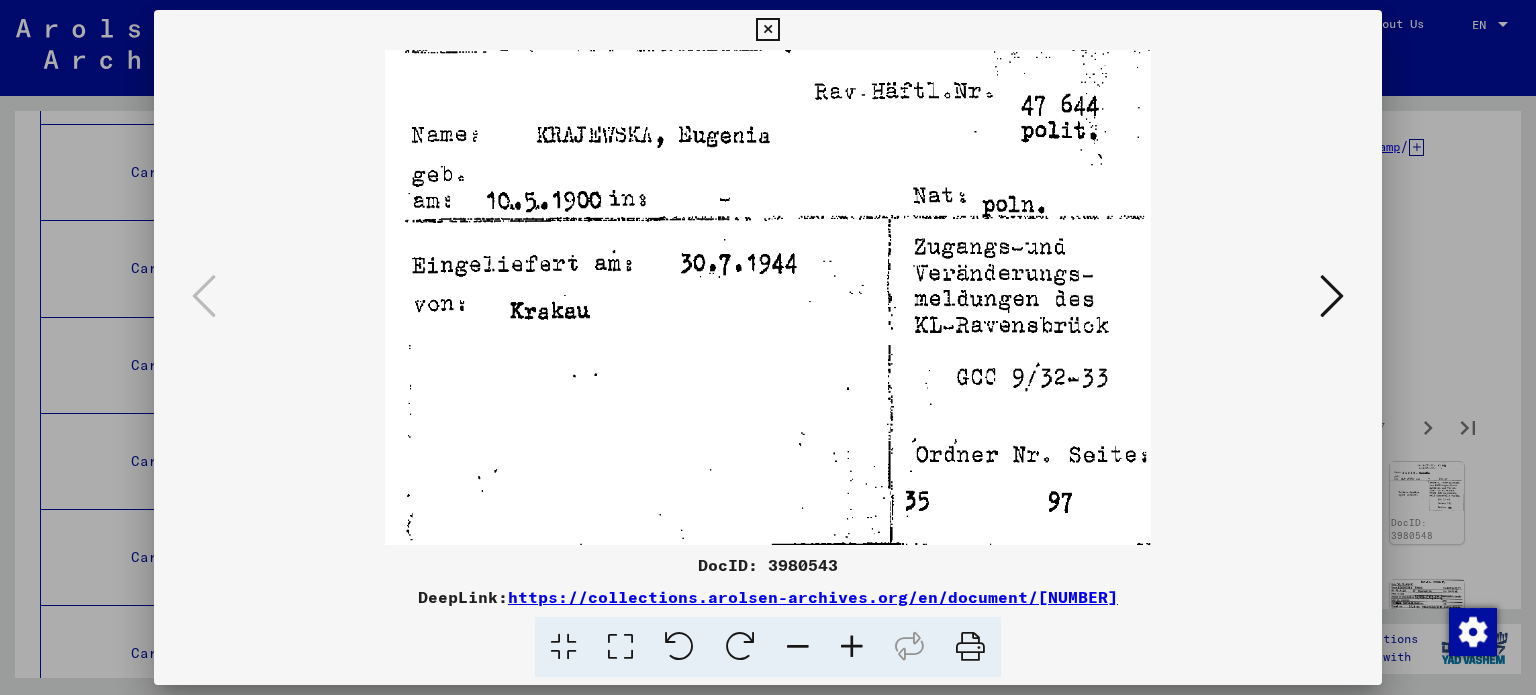 click at bounding box center [768, 347] 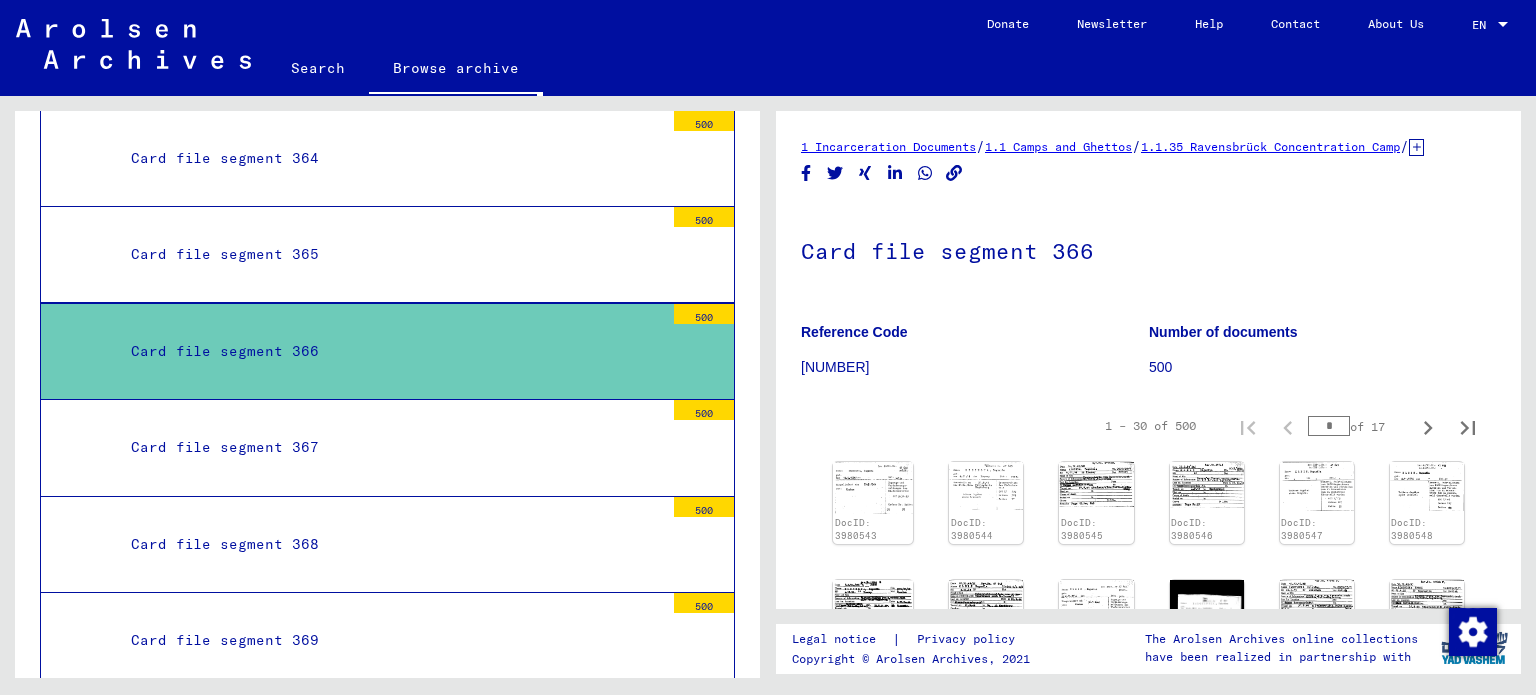 scroll, scrollTop: 37873, scrollLeft: 0, axis: vertical 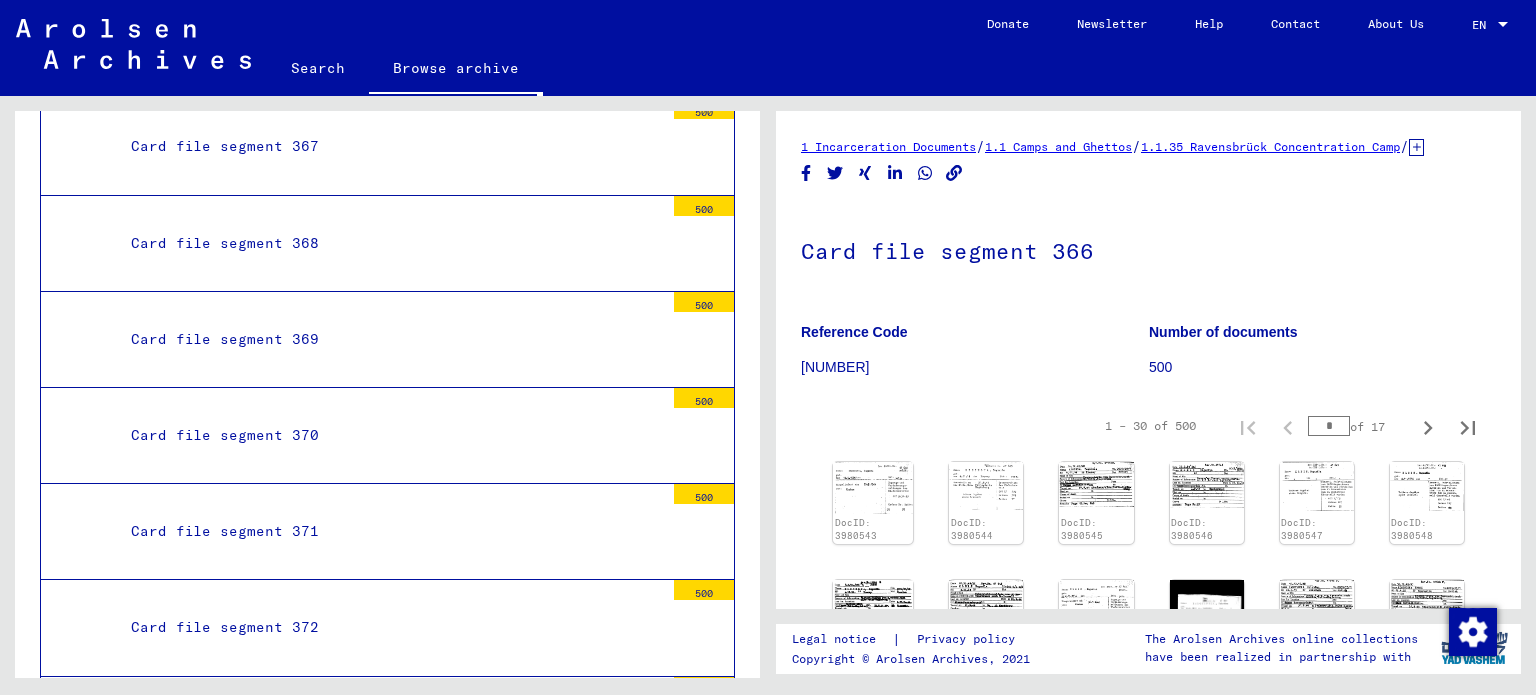 click on "Card file segment 375" at bounding box center (390, 916) 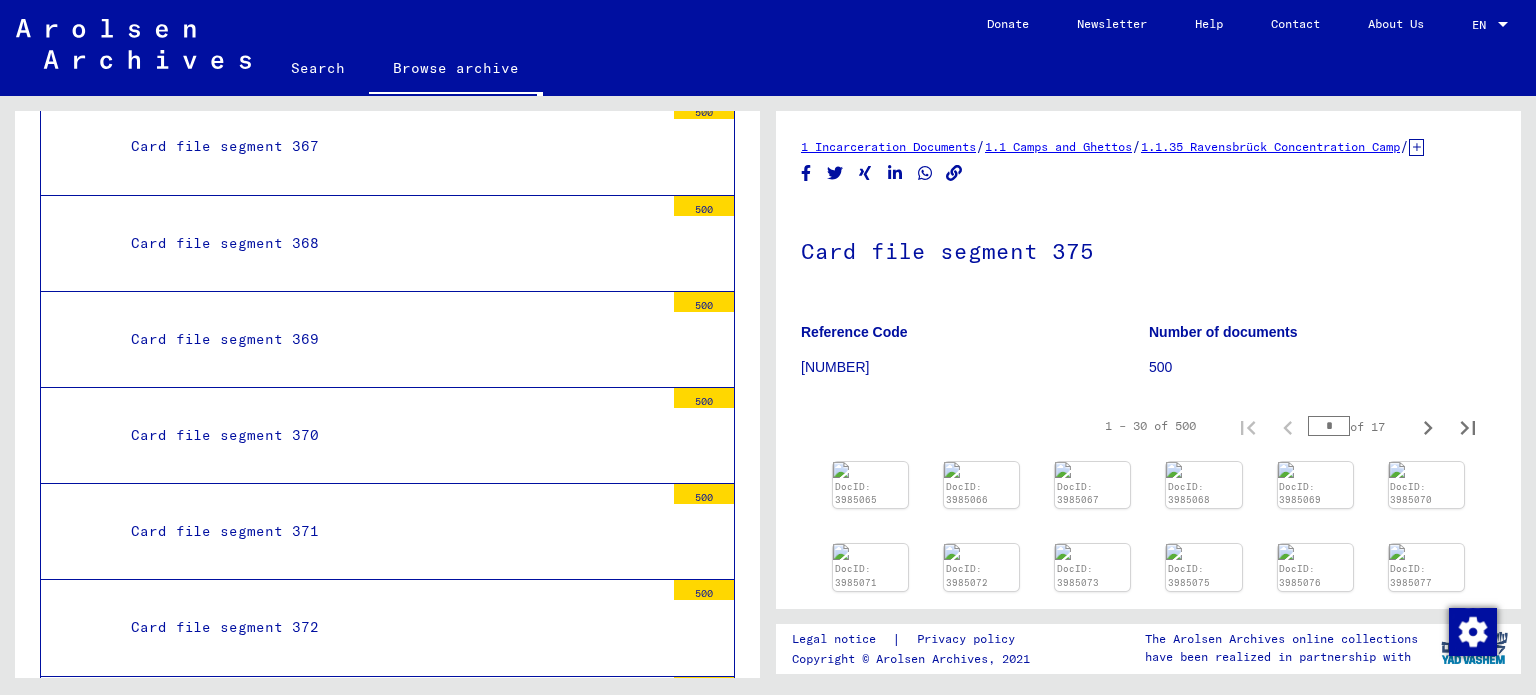 click on "DocID: 3985065" 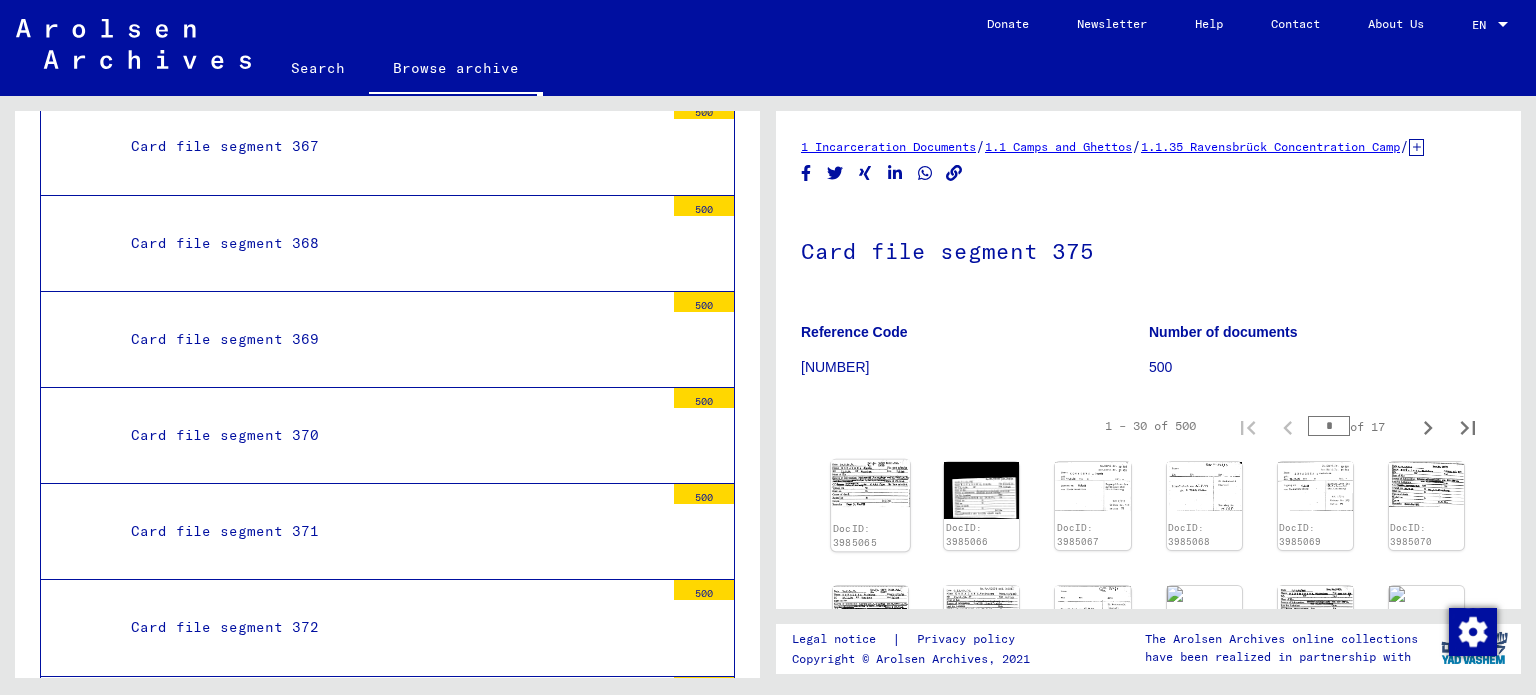 click 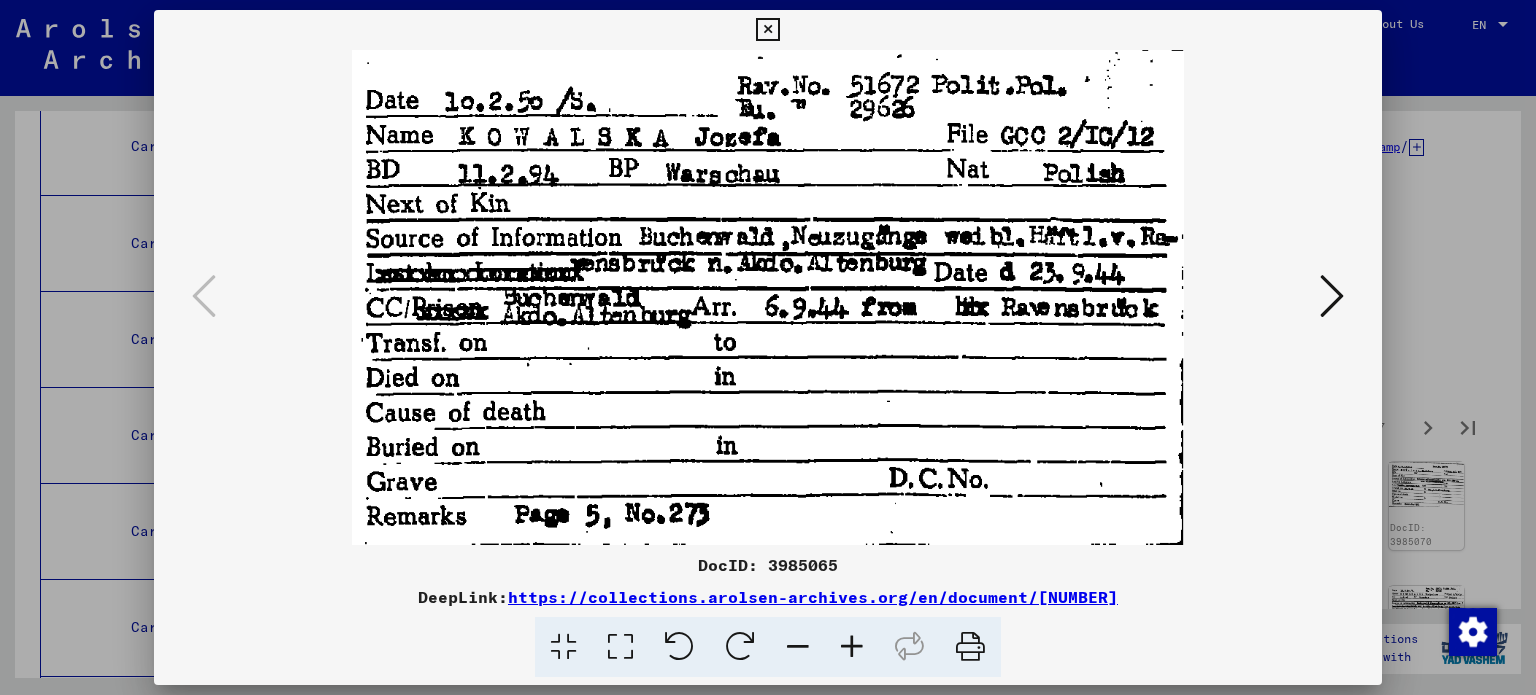click at bounding box center [768, 347] 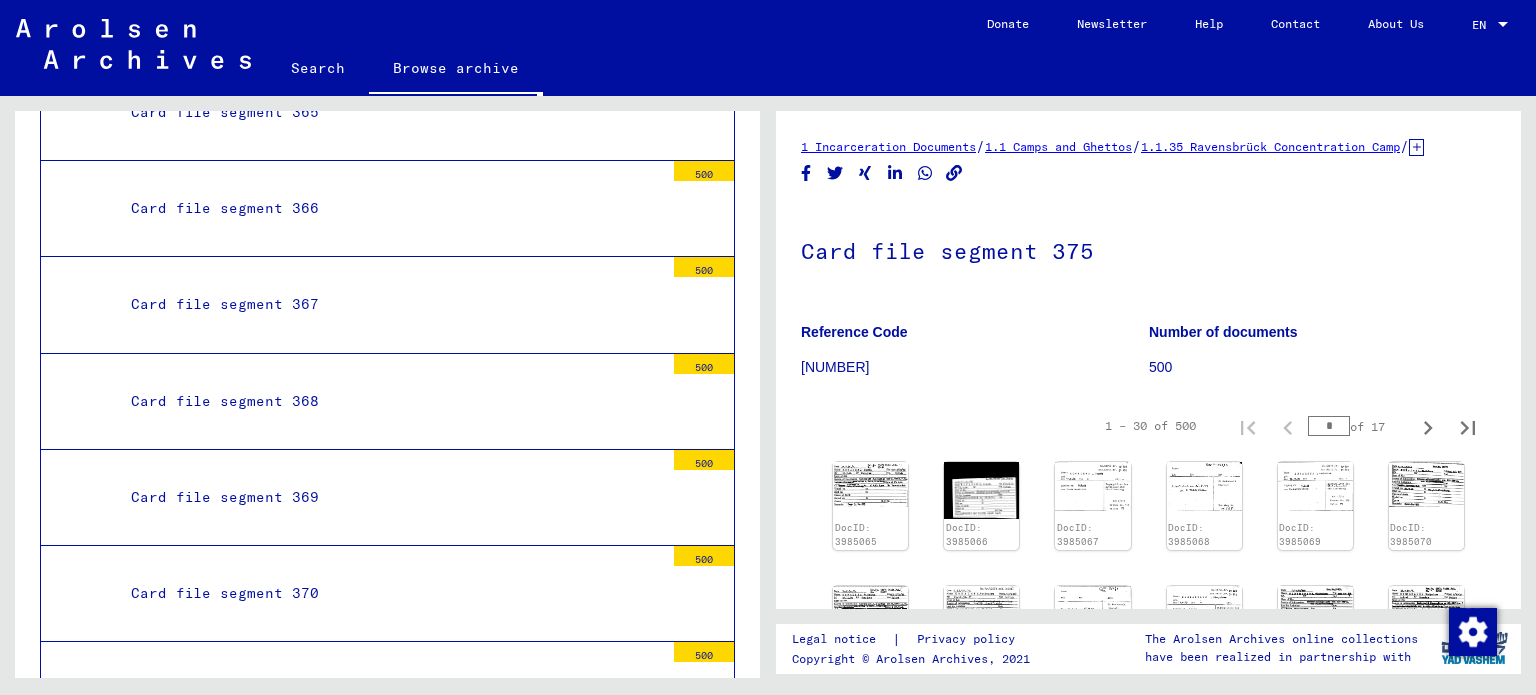 scroll, scrollTop: 37972, scrollLeft: 0, axis: vertical 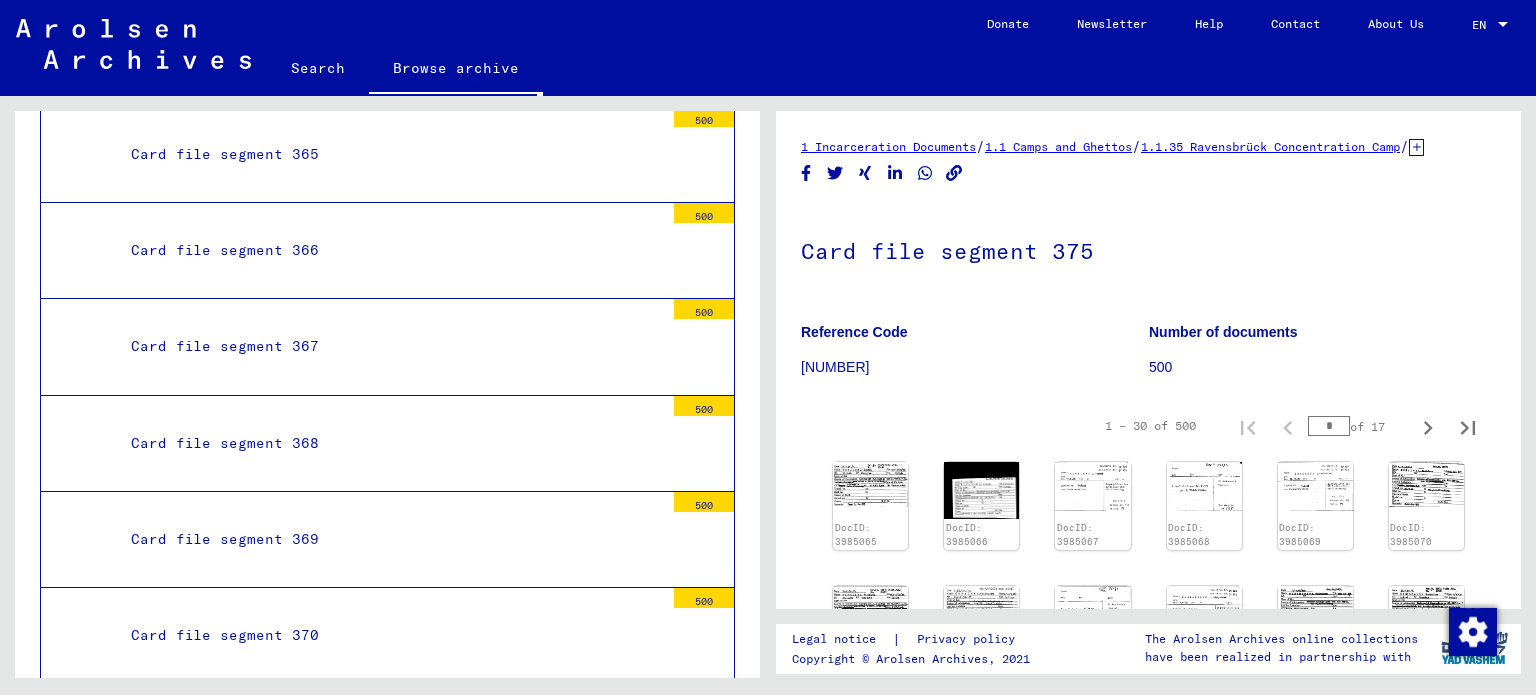 click on "Card file segment [NUMBER] [NUMBER]" at bounding box center [387, 828] 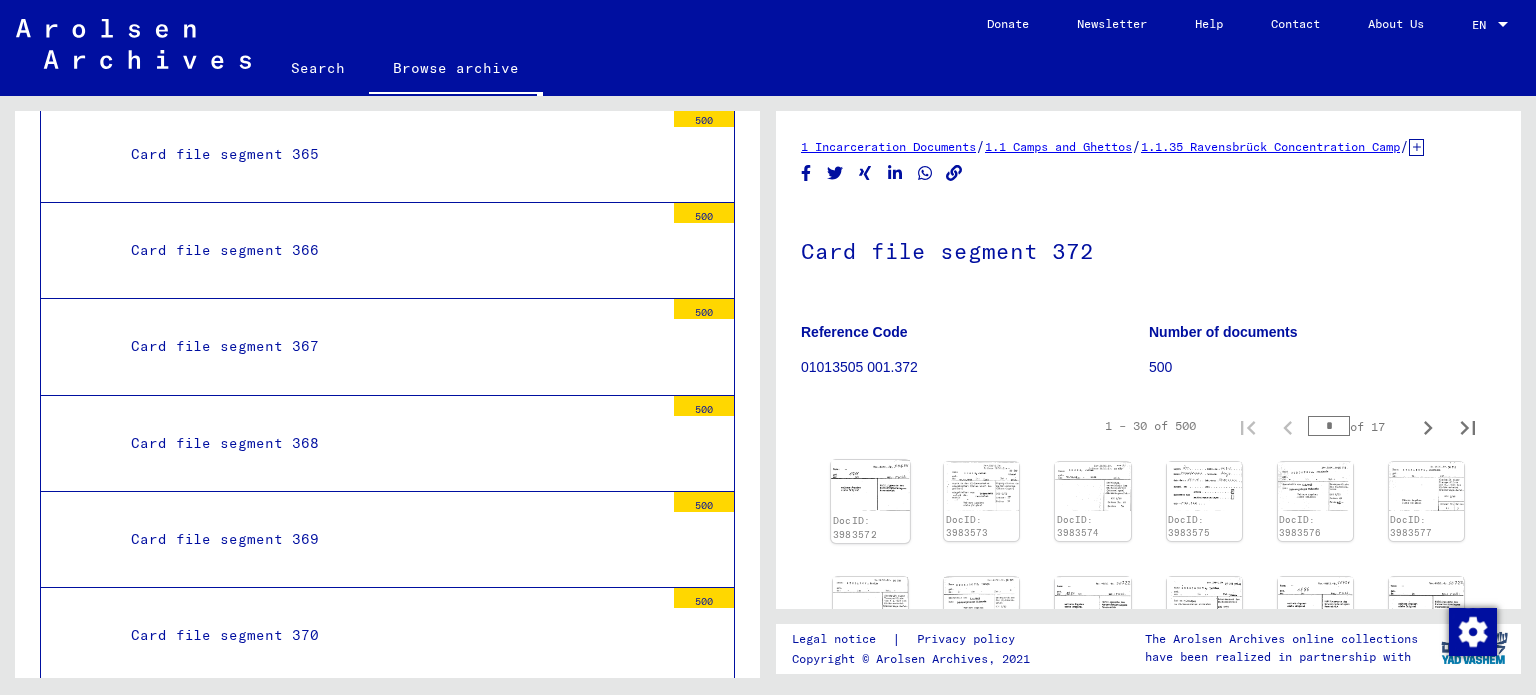 click 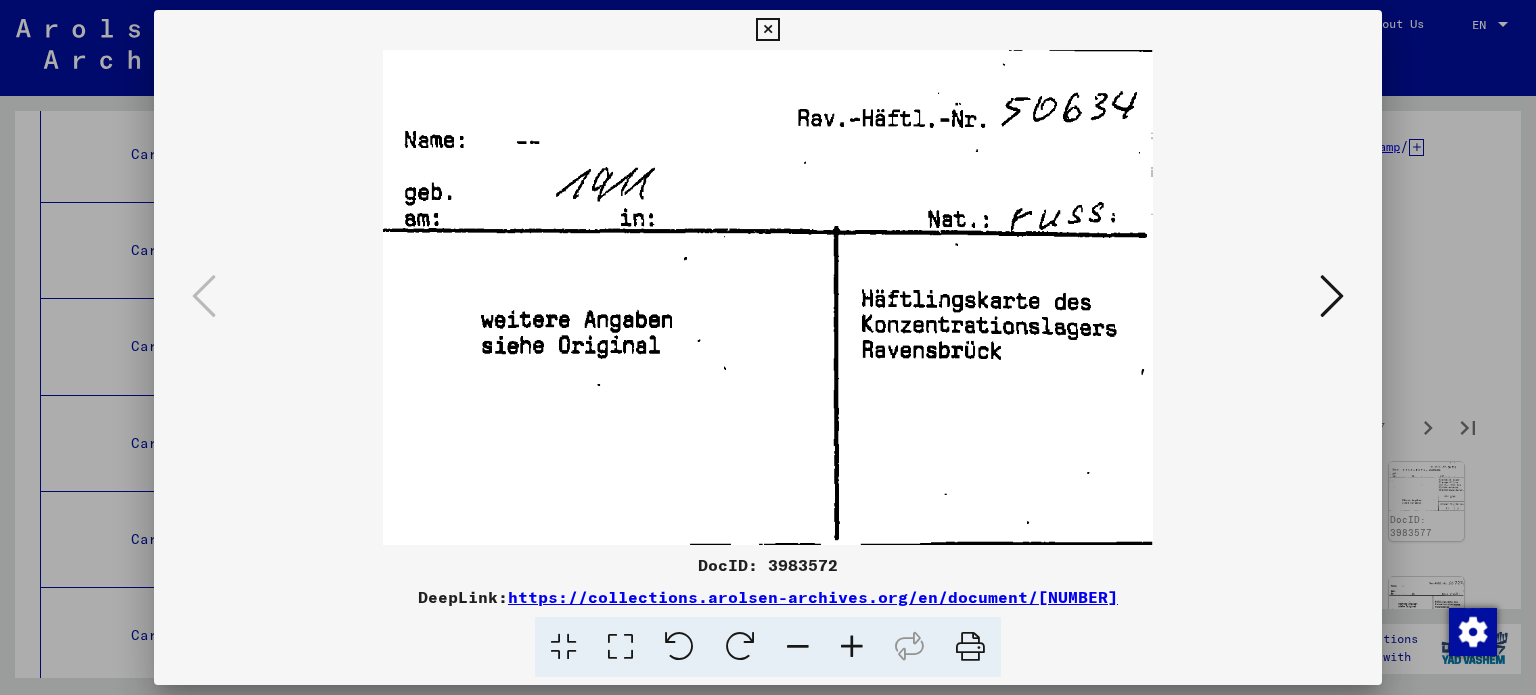 click at bounding box center (768, 347) 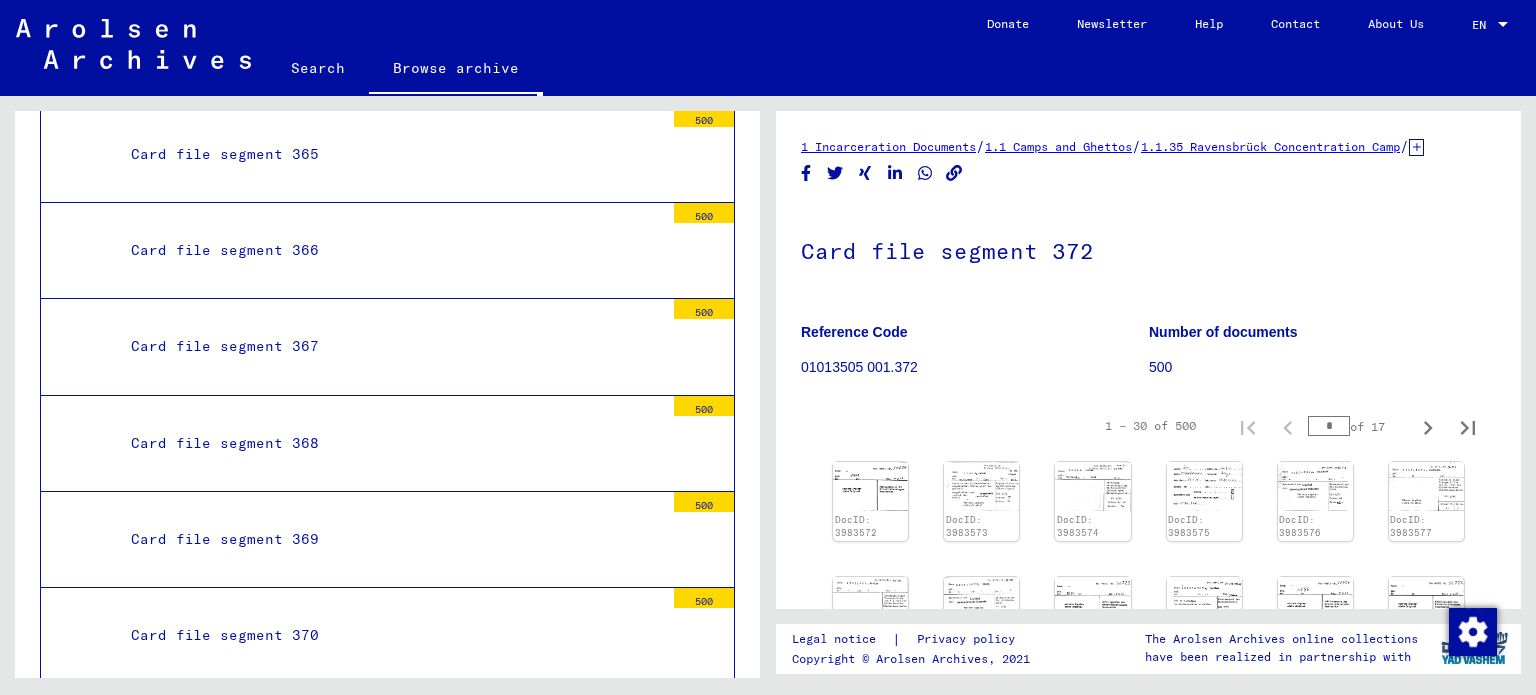 click on "Card file segment 370" at bounding box center [390, 635] 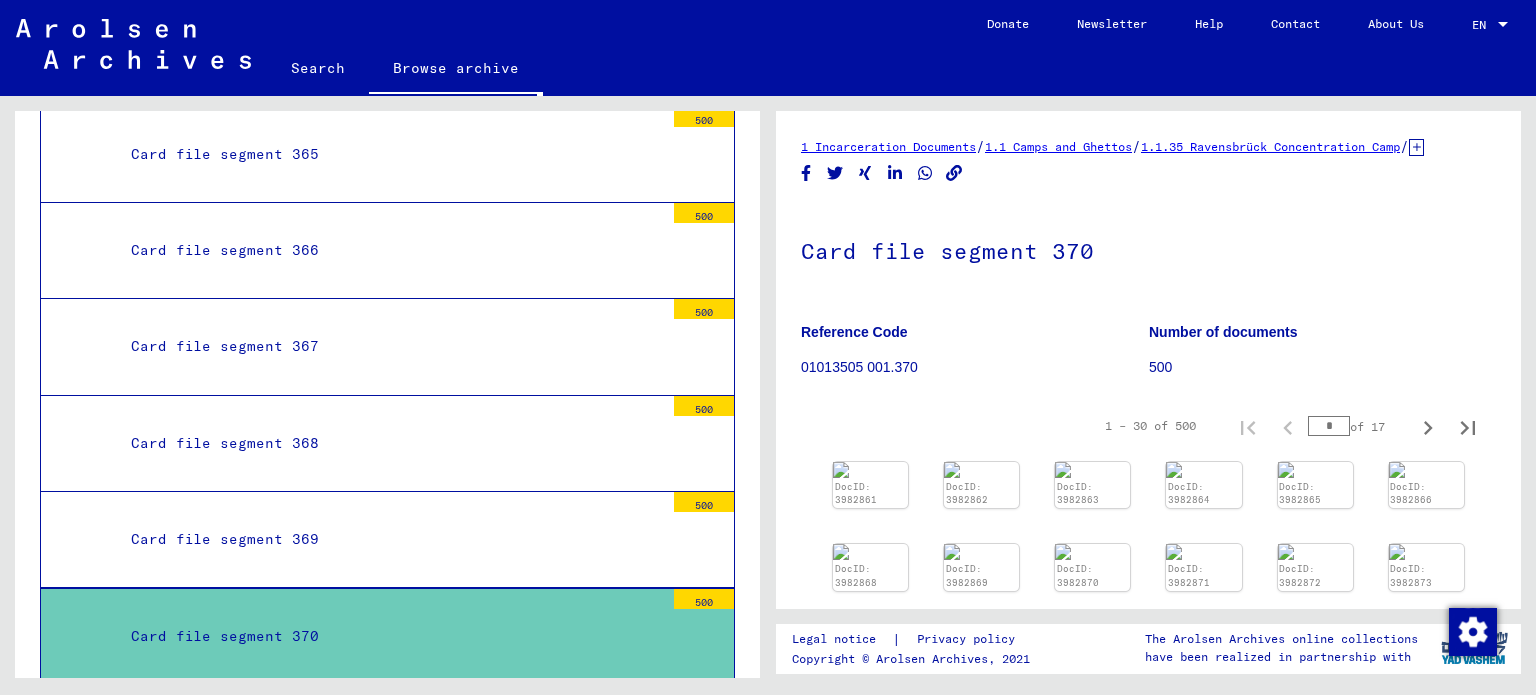 click on "DocID: 3982861" 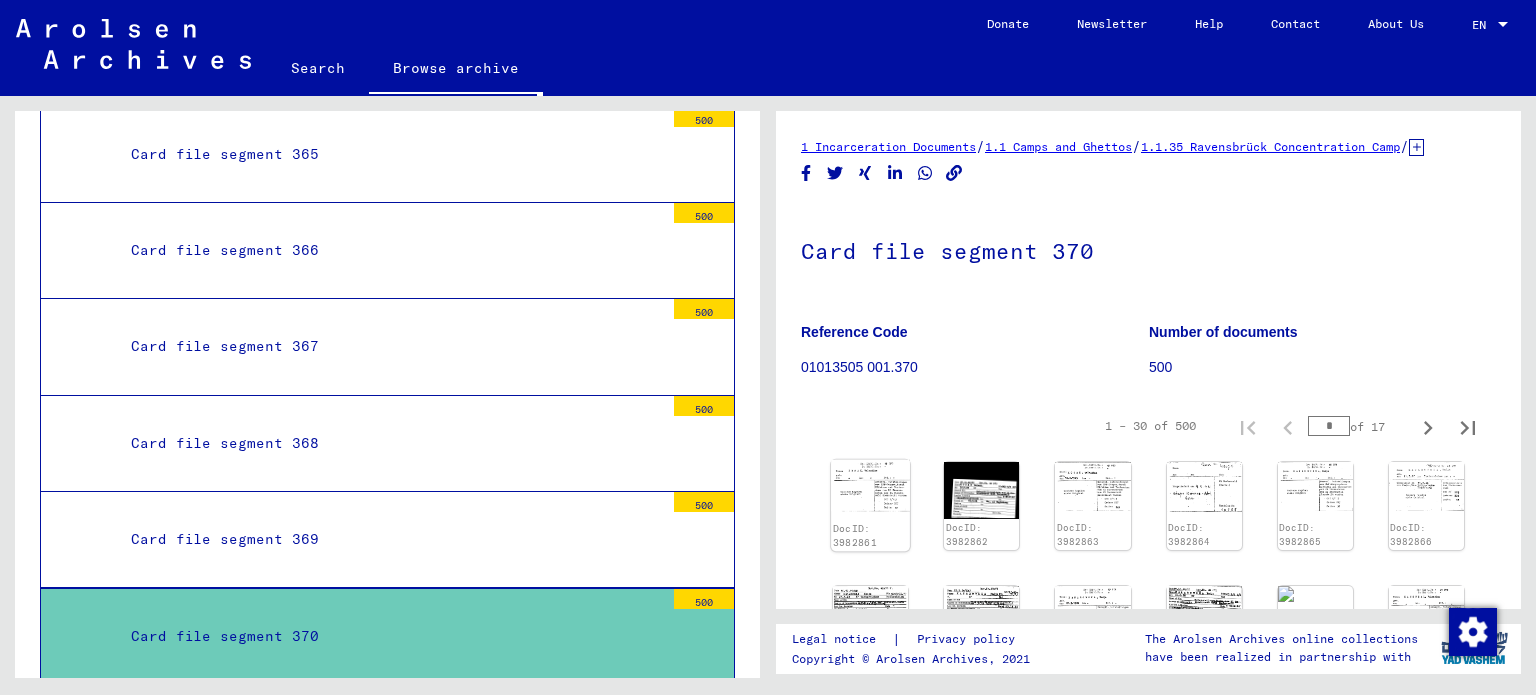 click 